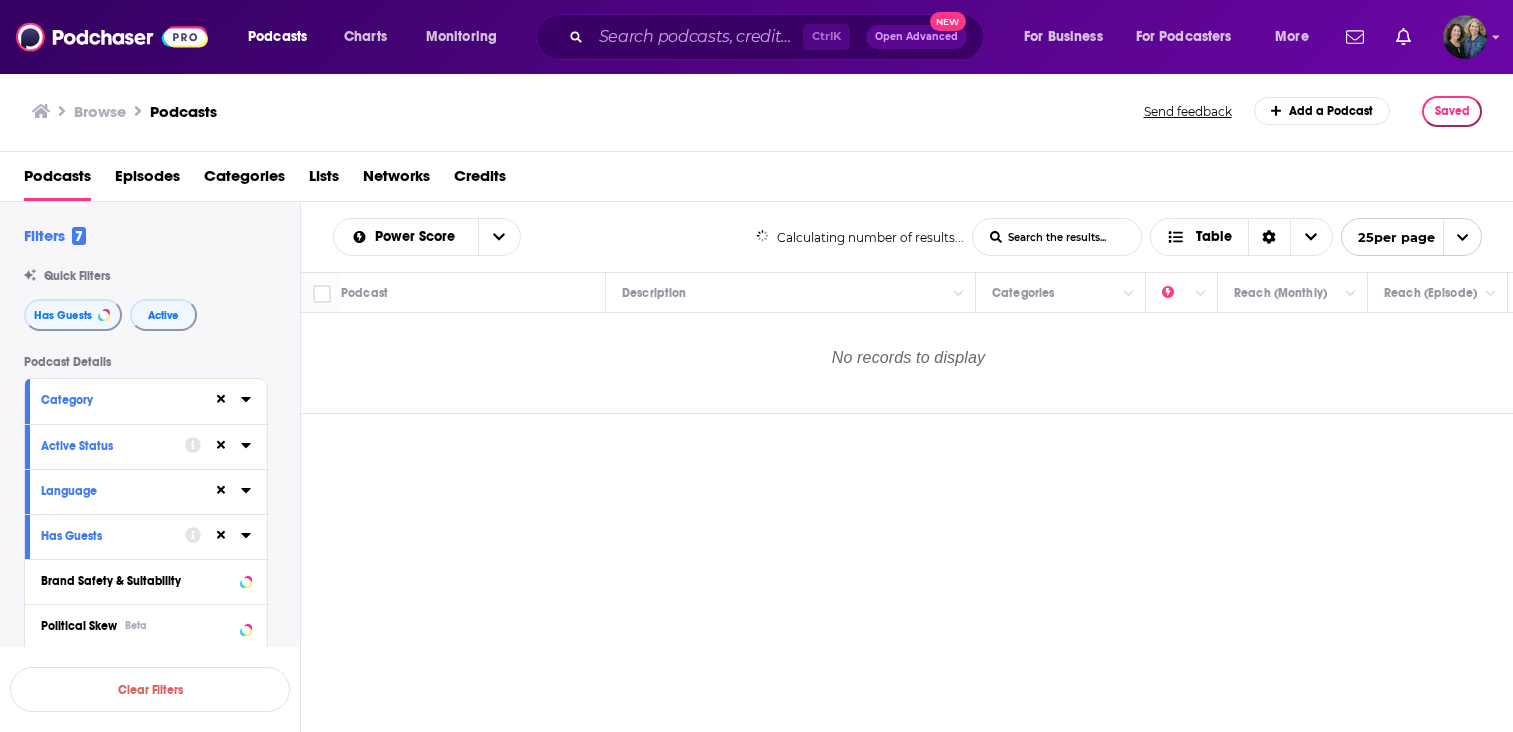 scroll, scrollTop: 0, scrollLeft: 0, axis: both 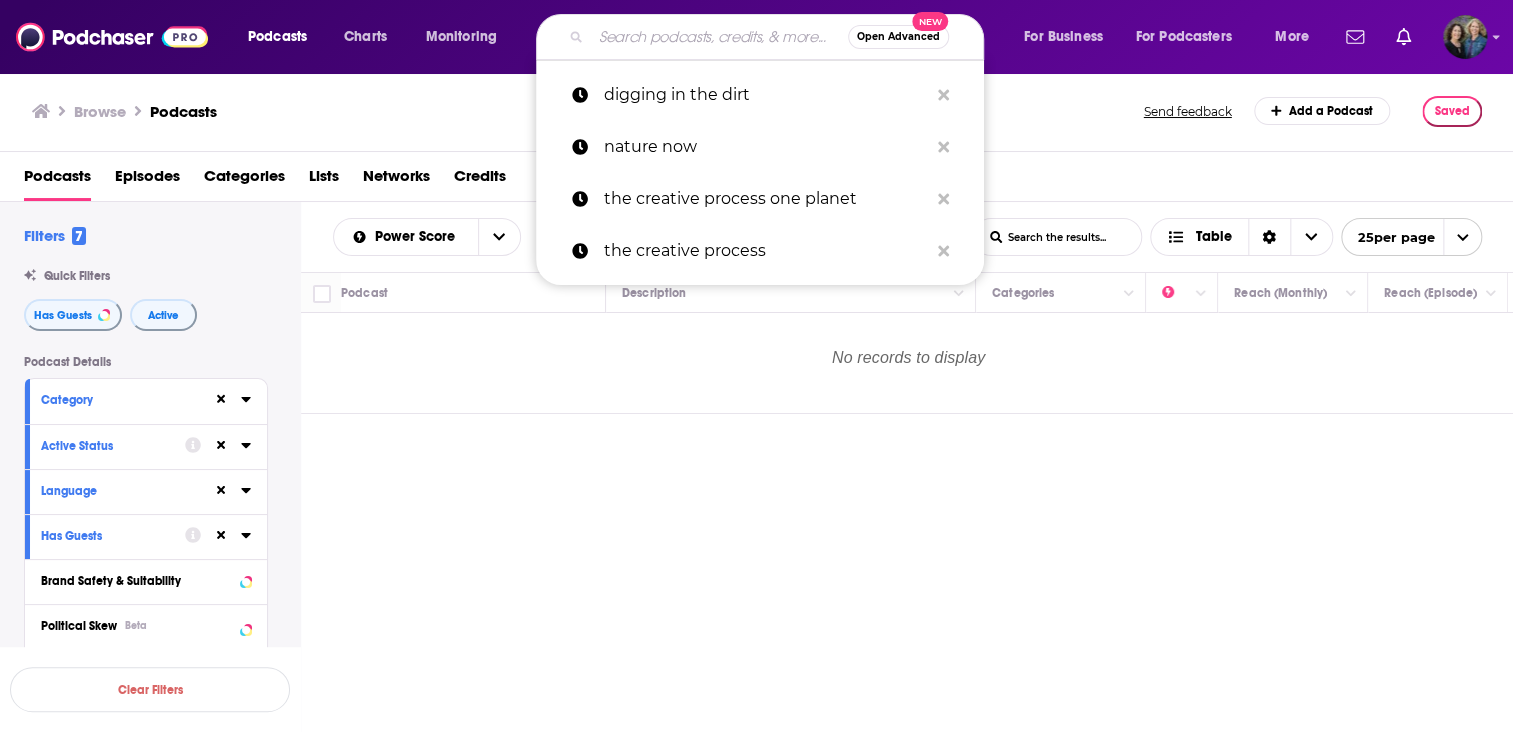 click at bounding box center (719, 37) 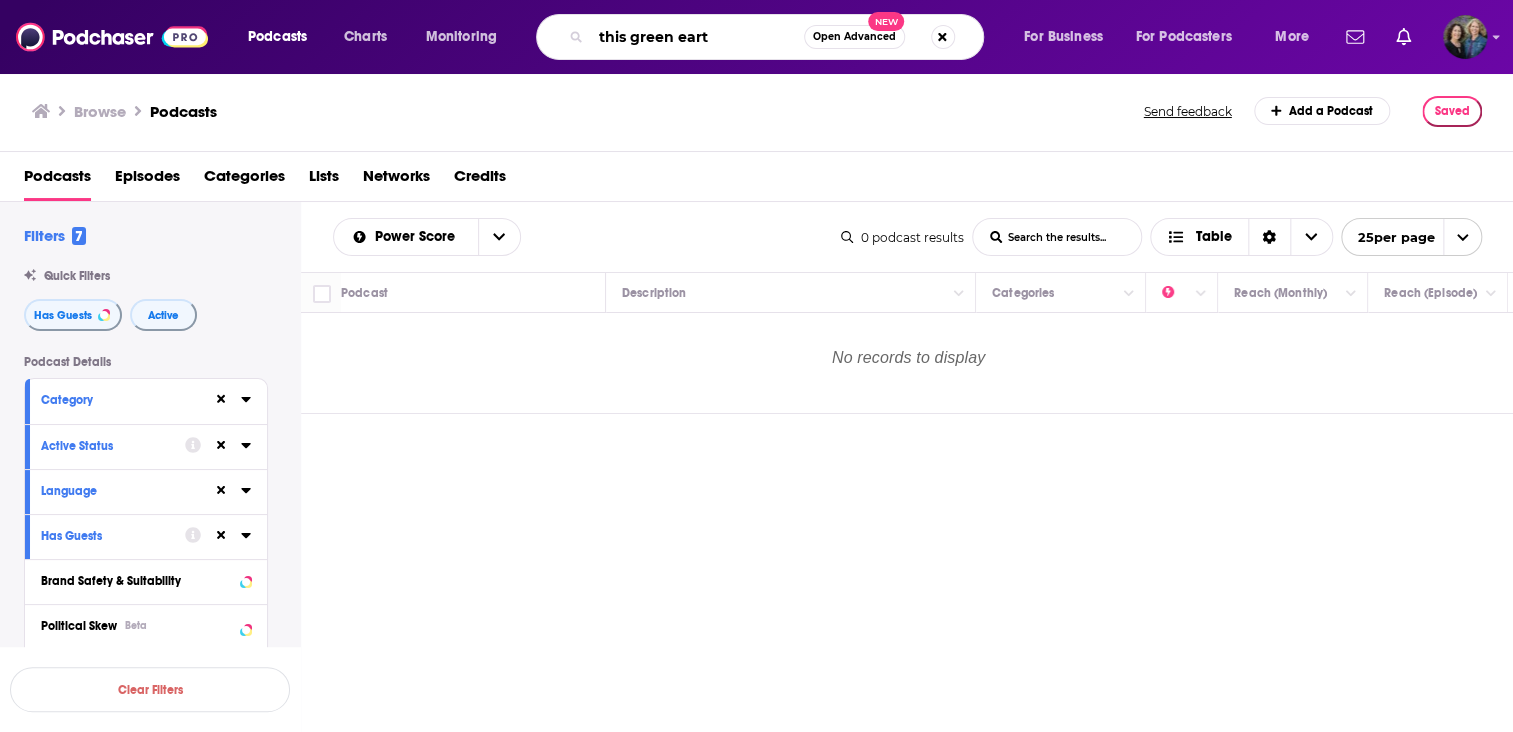 type on "this green earth" 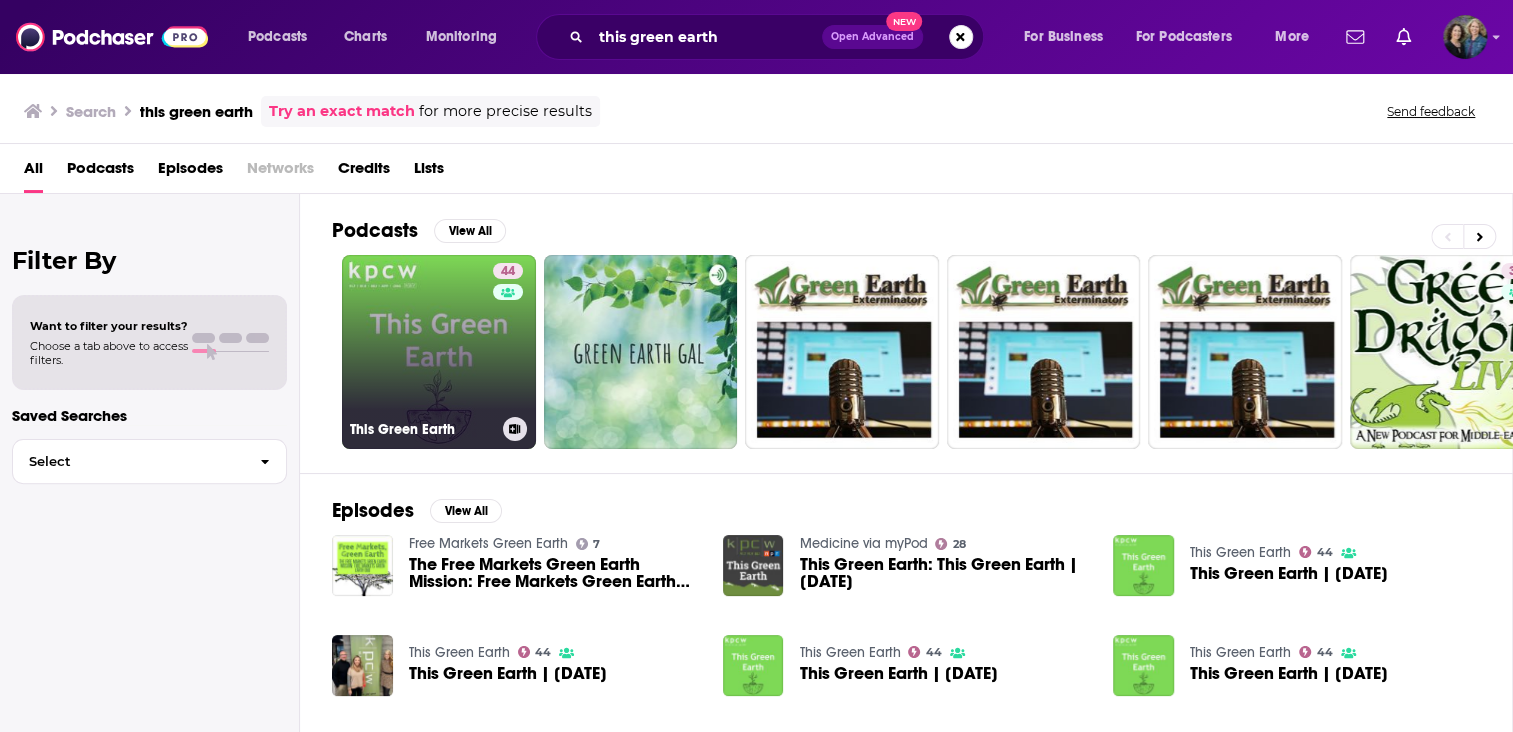click on "44 This Green Earth" at bounding box center [439, 352] 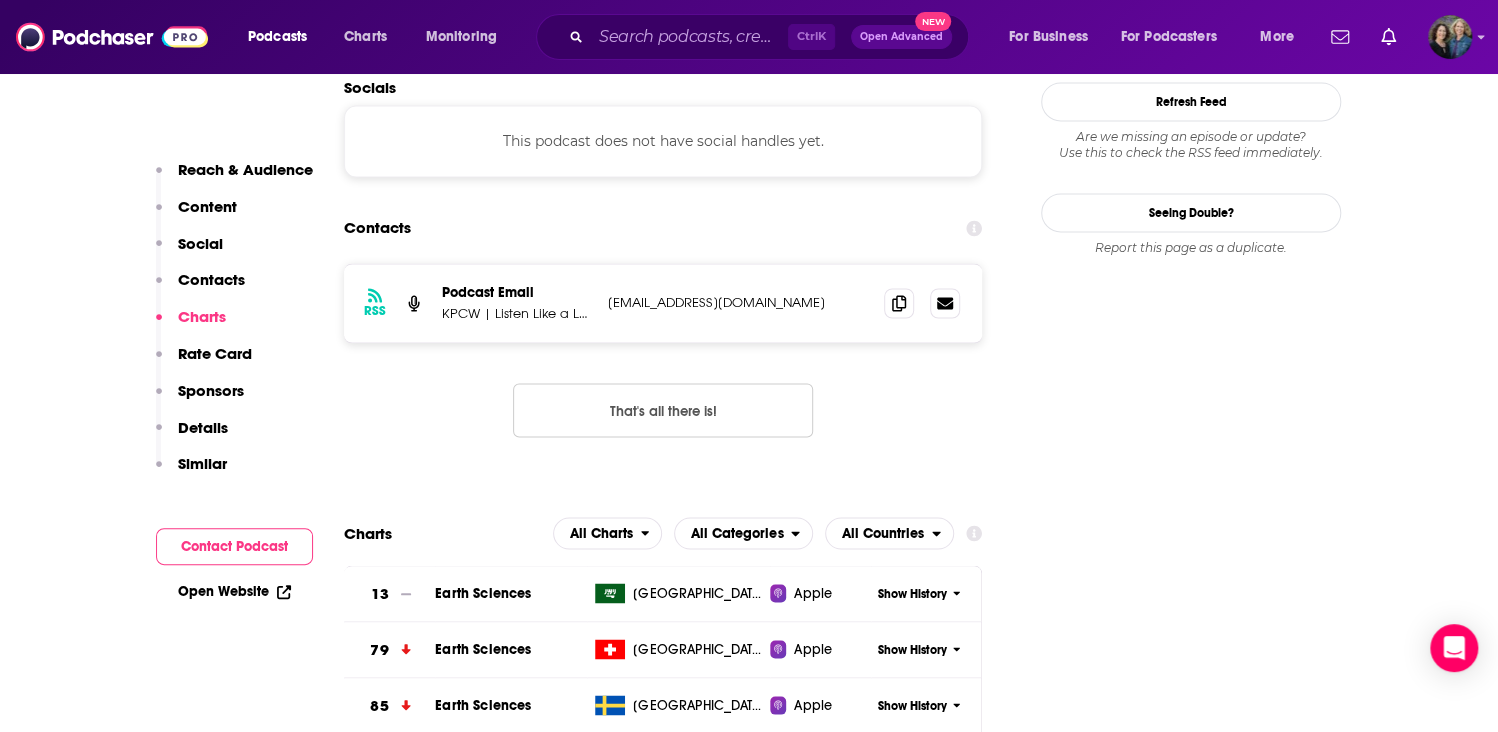 scroll, scrollTop: 1600, scrollLeft: 0, axis: vertical 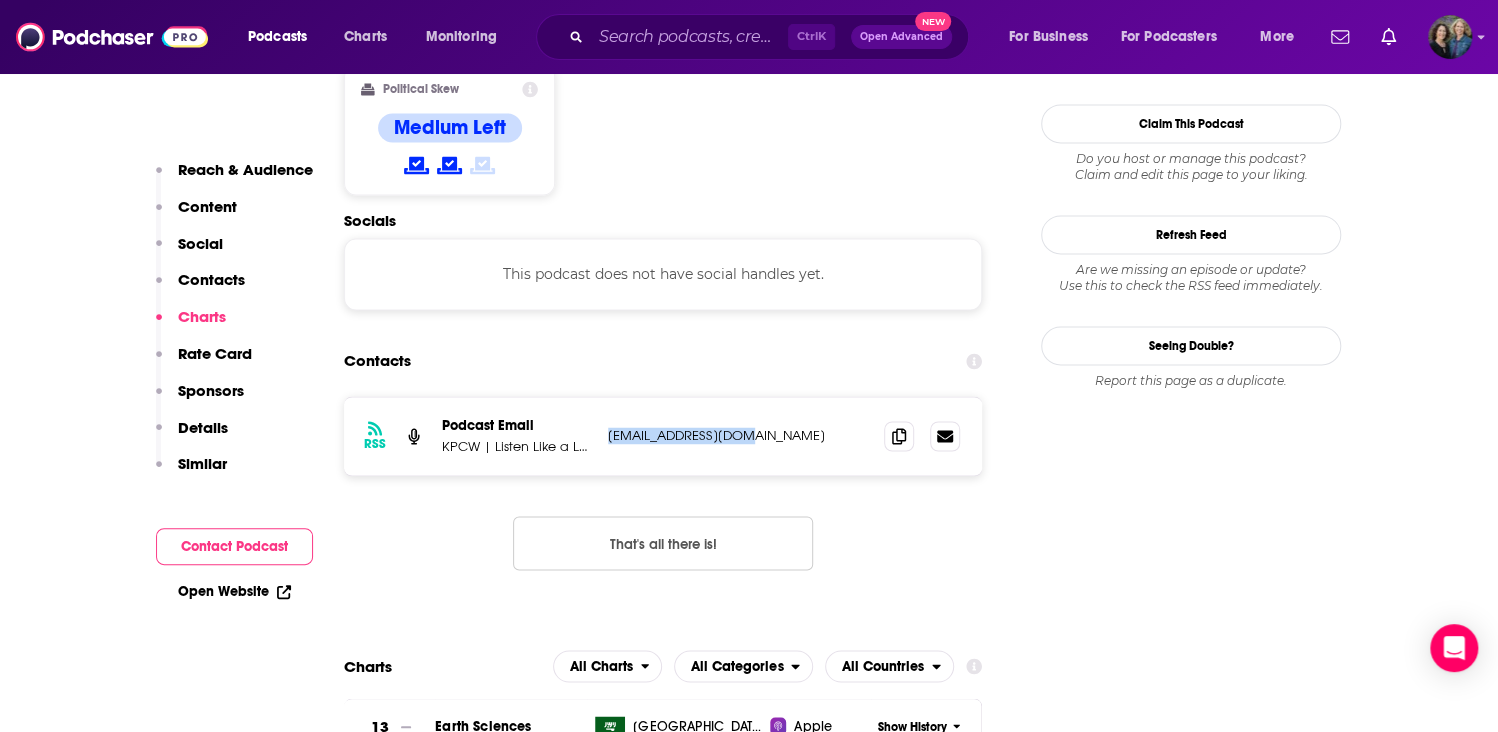 drag, startPoint x: 765, startPoint y: 355, endPoint x: 601, endPoint y: 353, distance: 164.01219 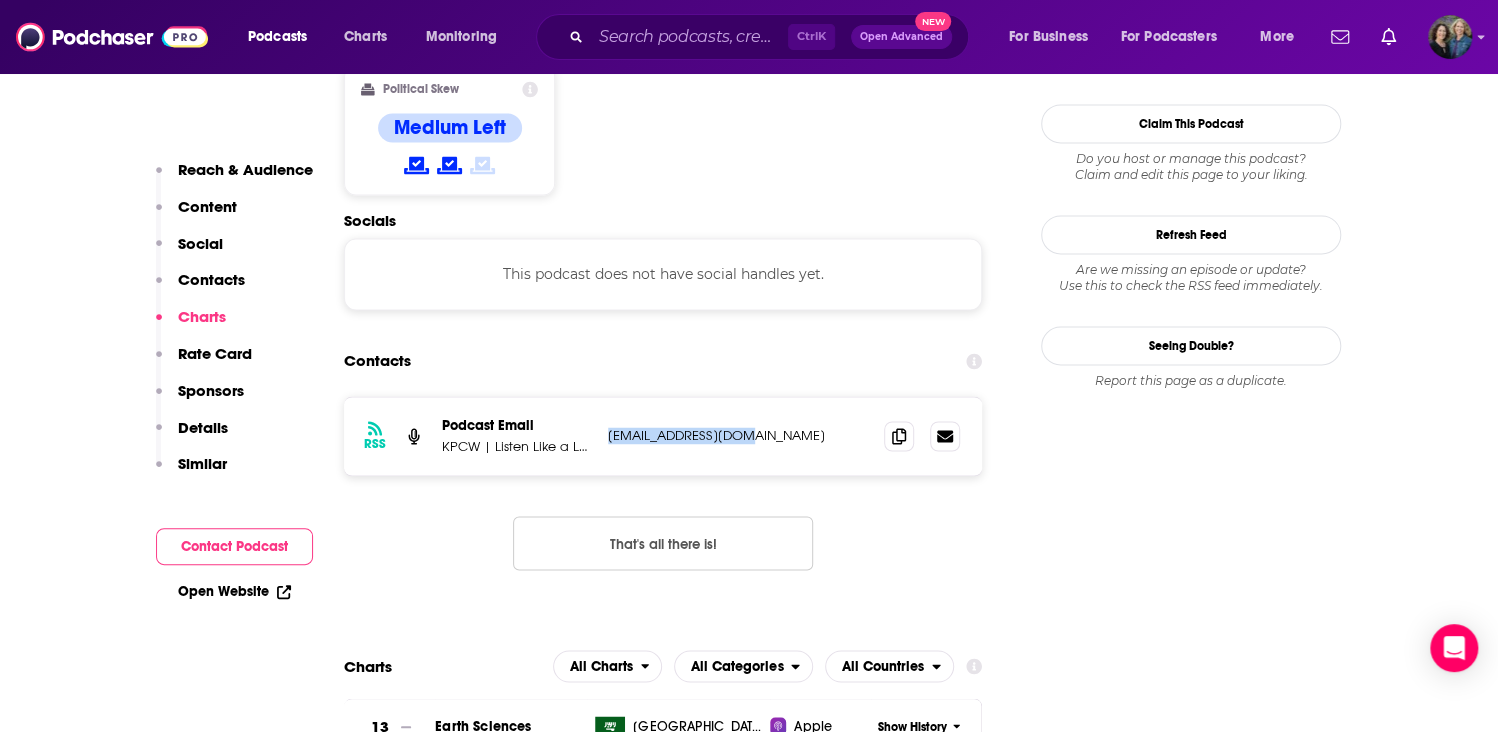 click on "RSS   Podcast Email KPCW | Listen Like a Local [EMAIL_ADDRESS][DOMAIN_NAME] [EMAIL_ADDRESS][DOMAIN_NAME]" at bounding box center [663, 436] 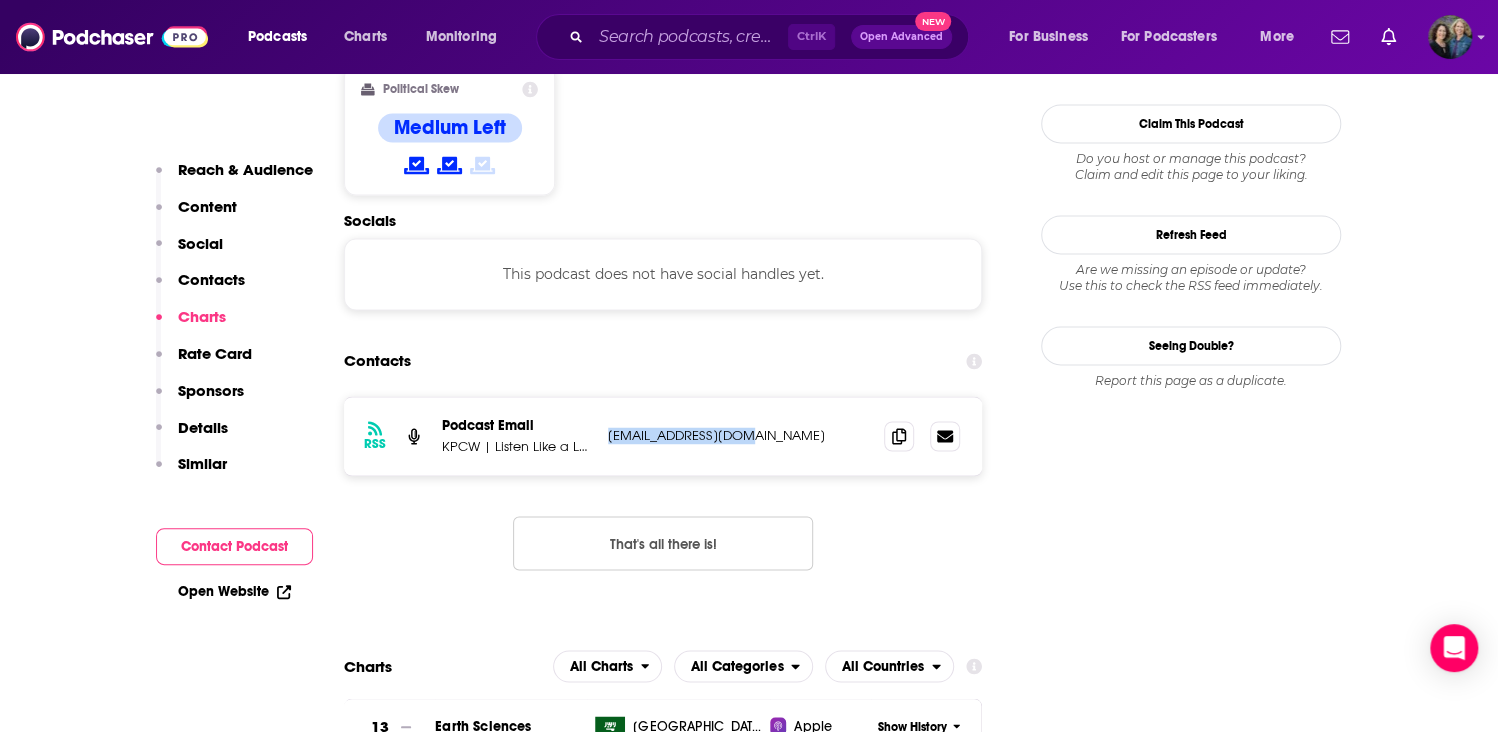 copy on "[EMAIL_ADDRESS][DOMAIN_NAME]" 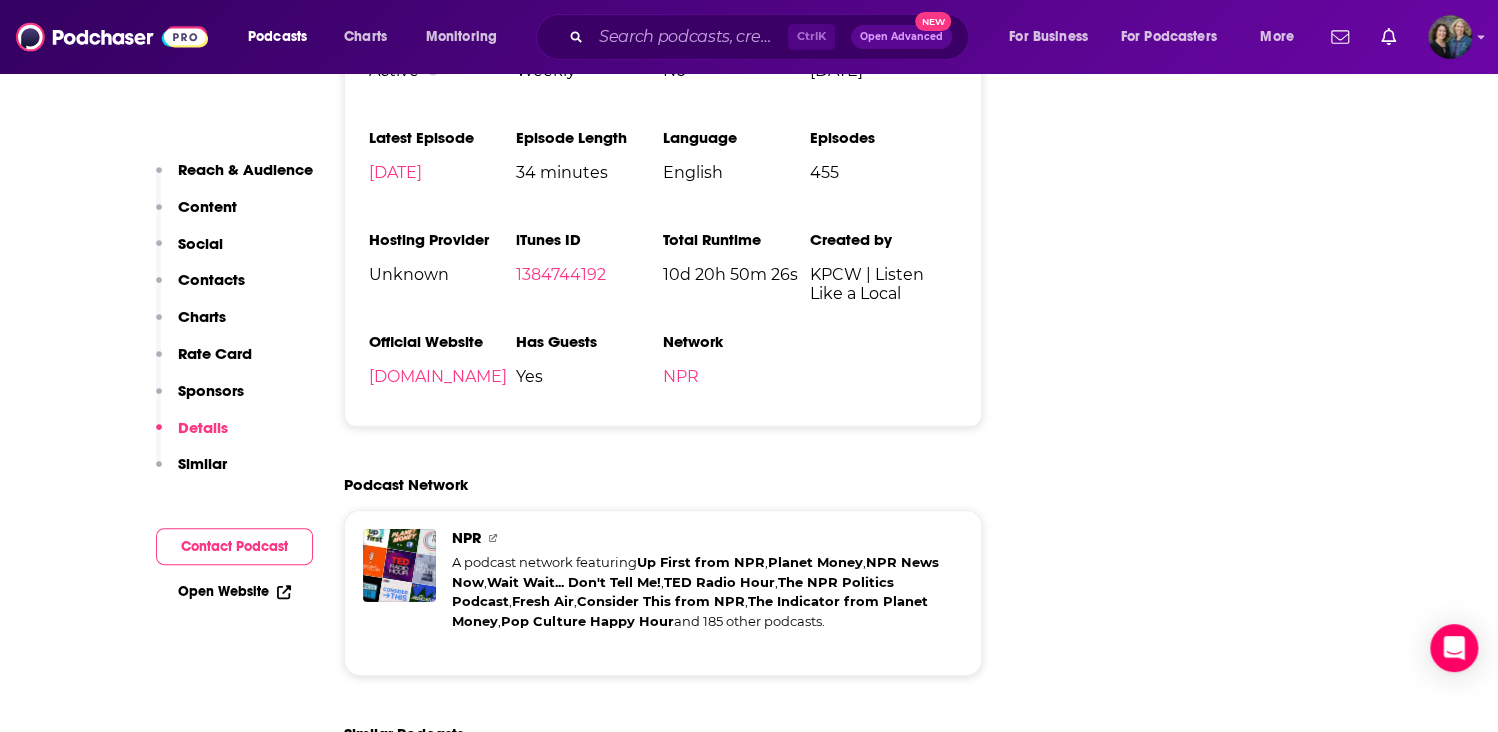 scroll, scrollTop: 3200, scrollLeft: 0, axis: vertical 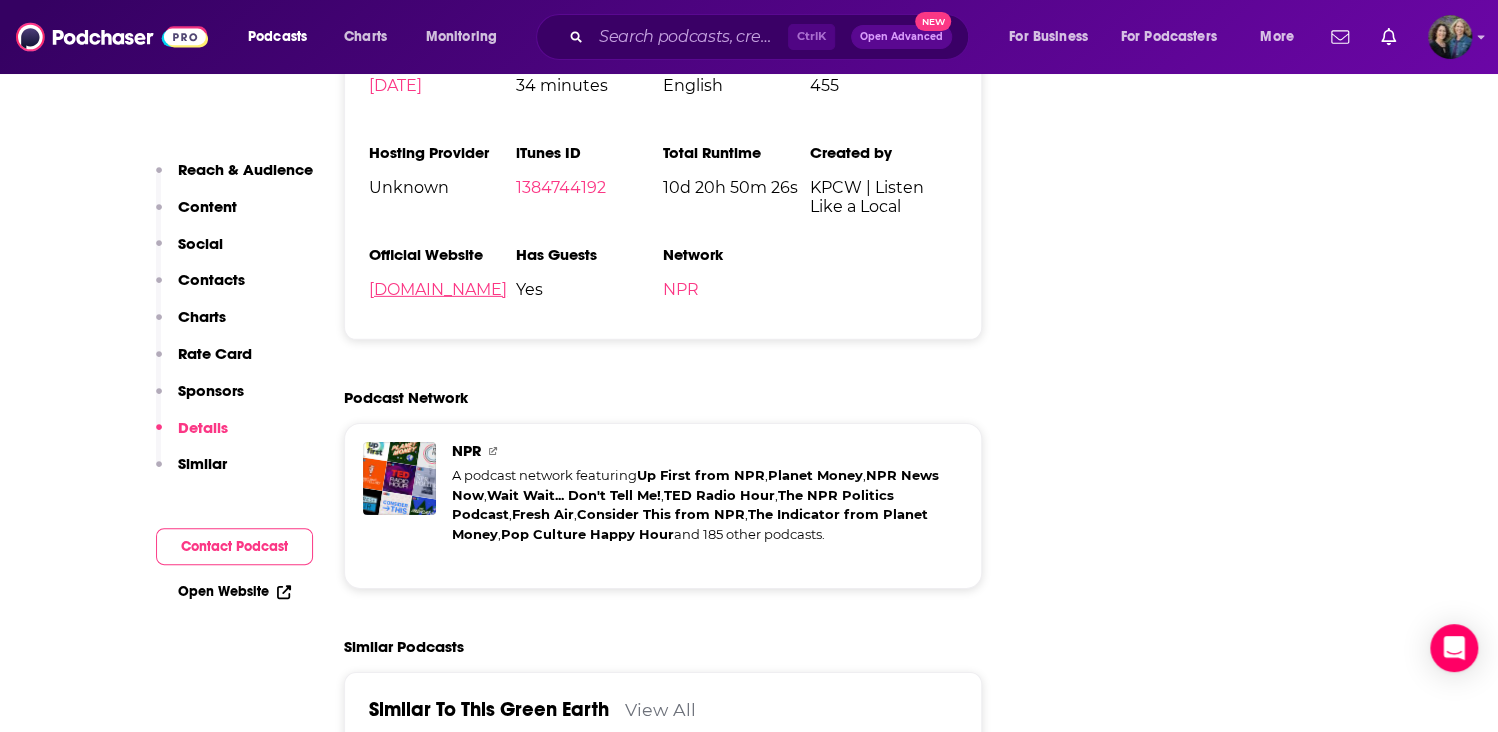 click on "[DOMAIN_NAME]" at bounding box center (438, 289) 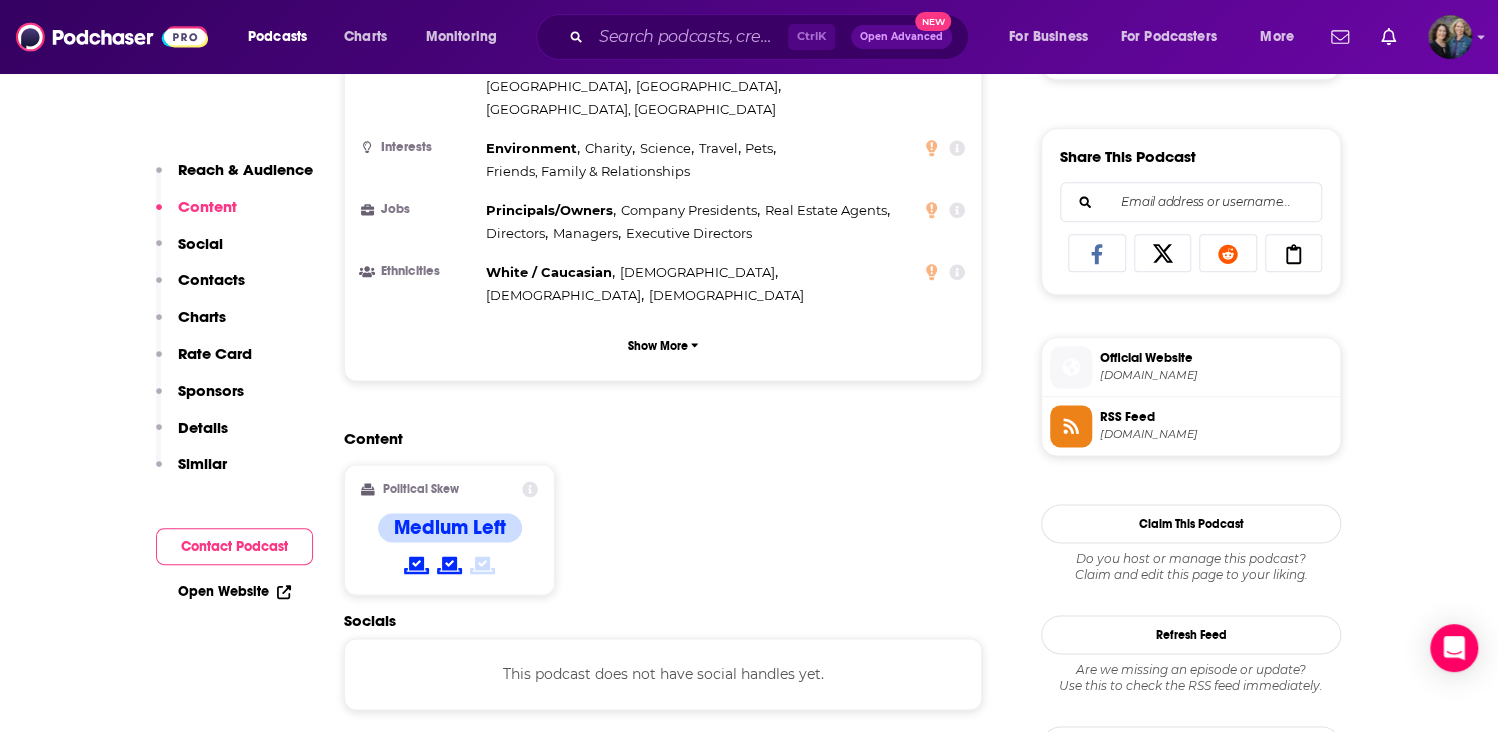 scroll, scrollTop: 0, scrollLeft: 0, axis: both 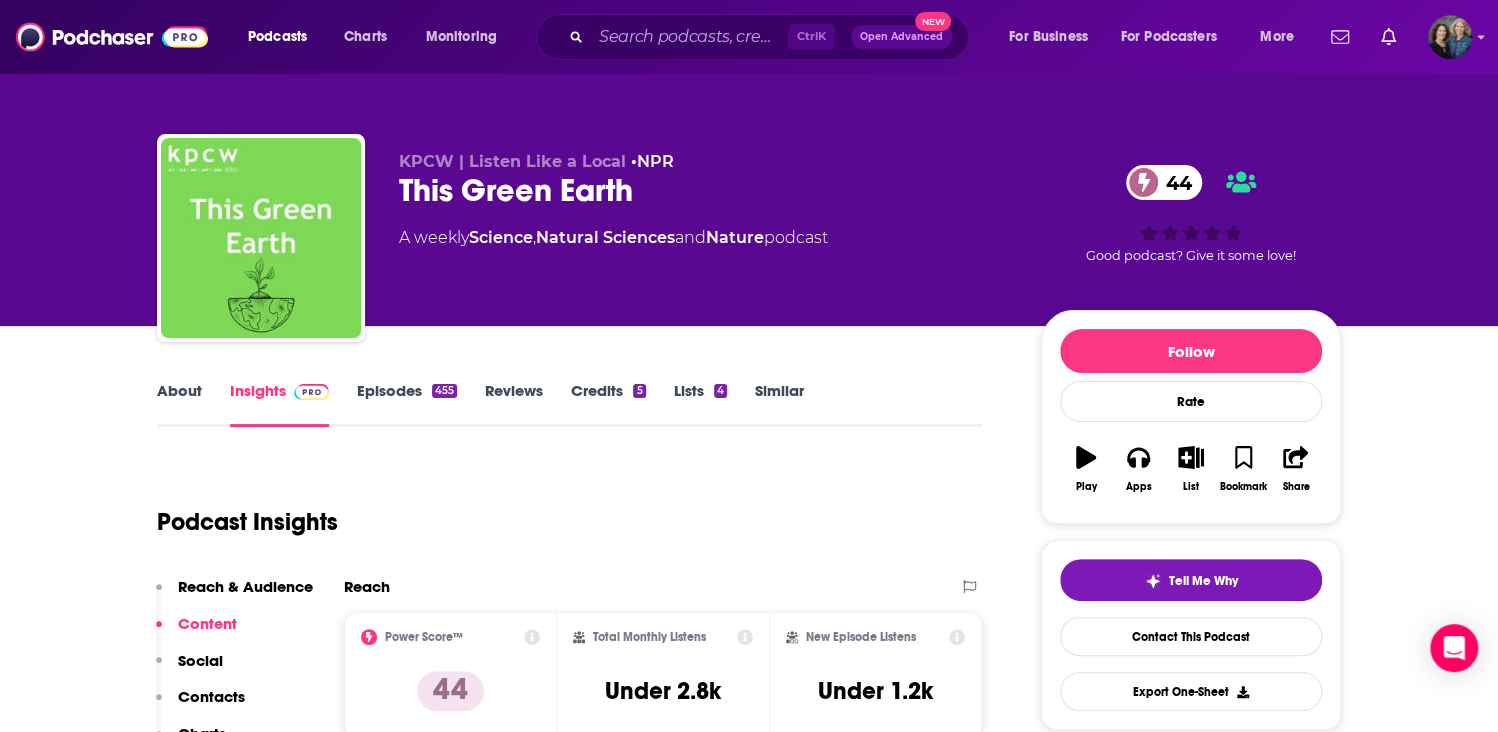 click on "Episodes 455" at bounding box center [407, 404] 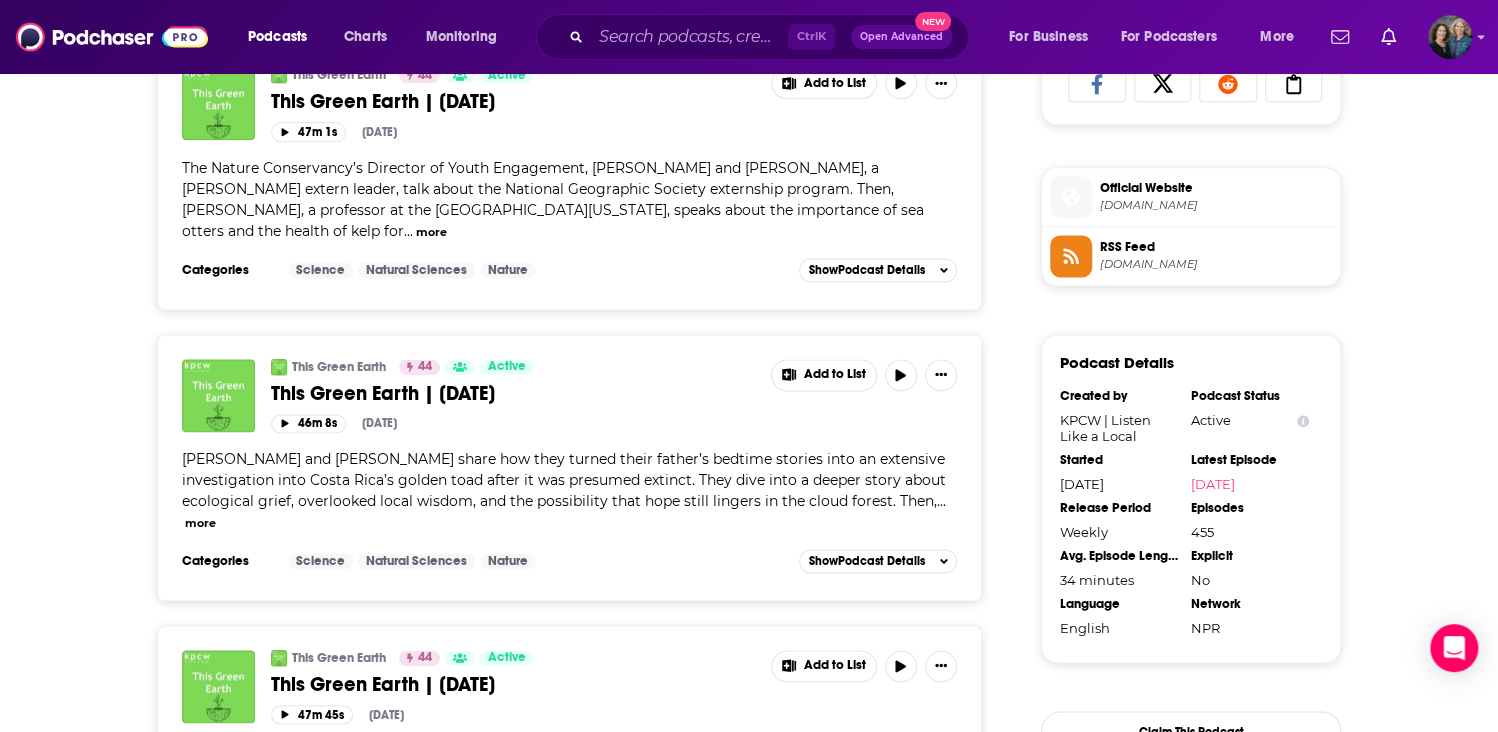scroll, scrollTop: 1400, scrollLeft: 0, axis: vertical 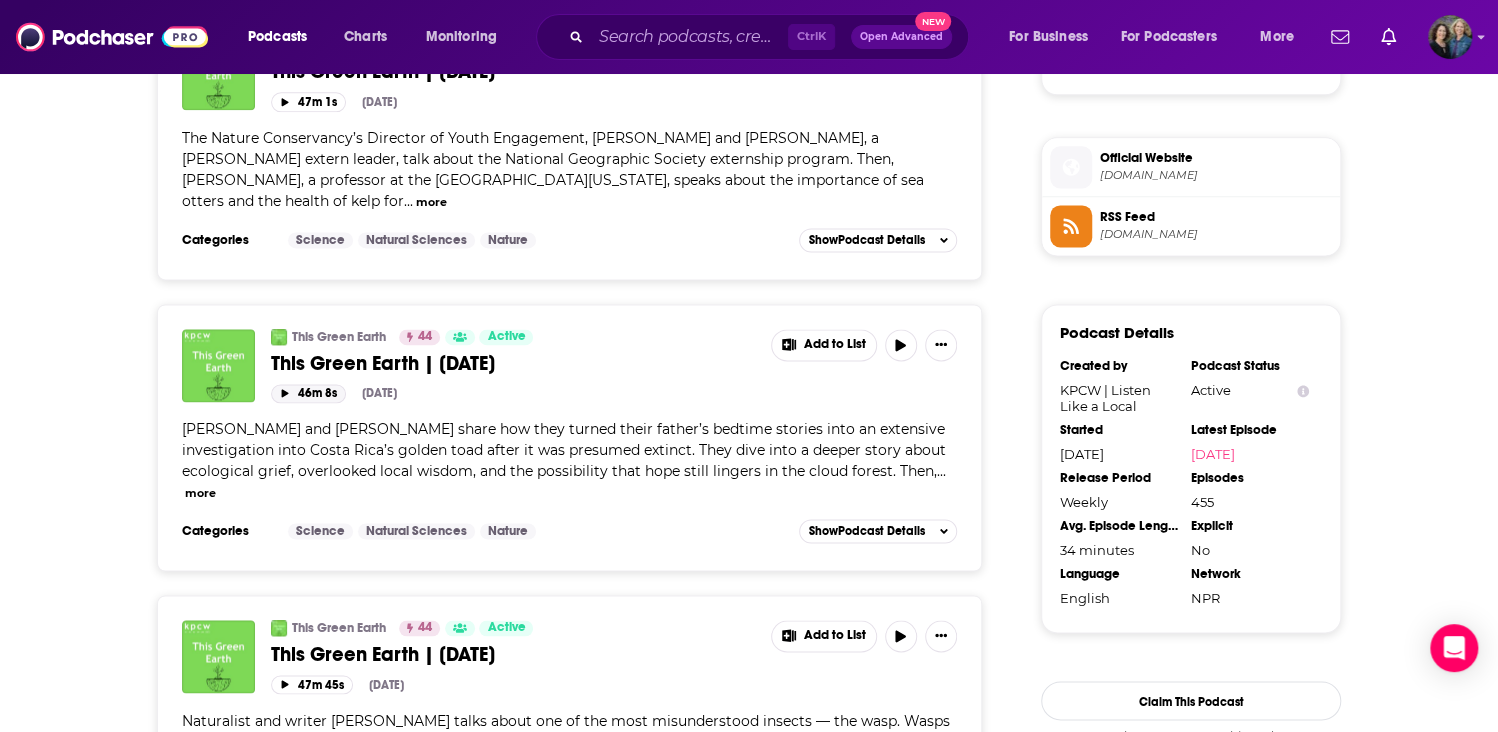 click on "46m 8s" at bounding box center (308, 393) 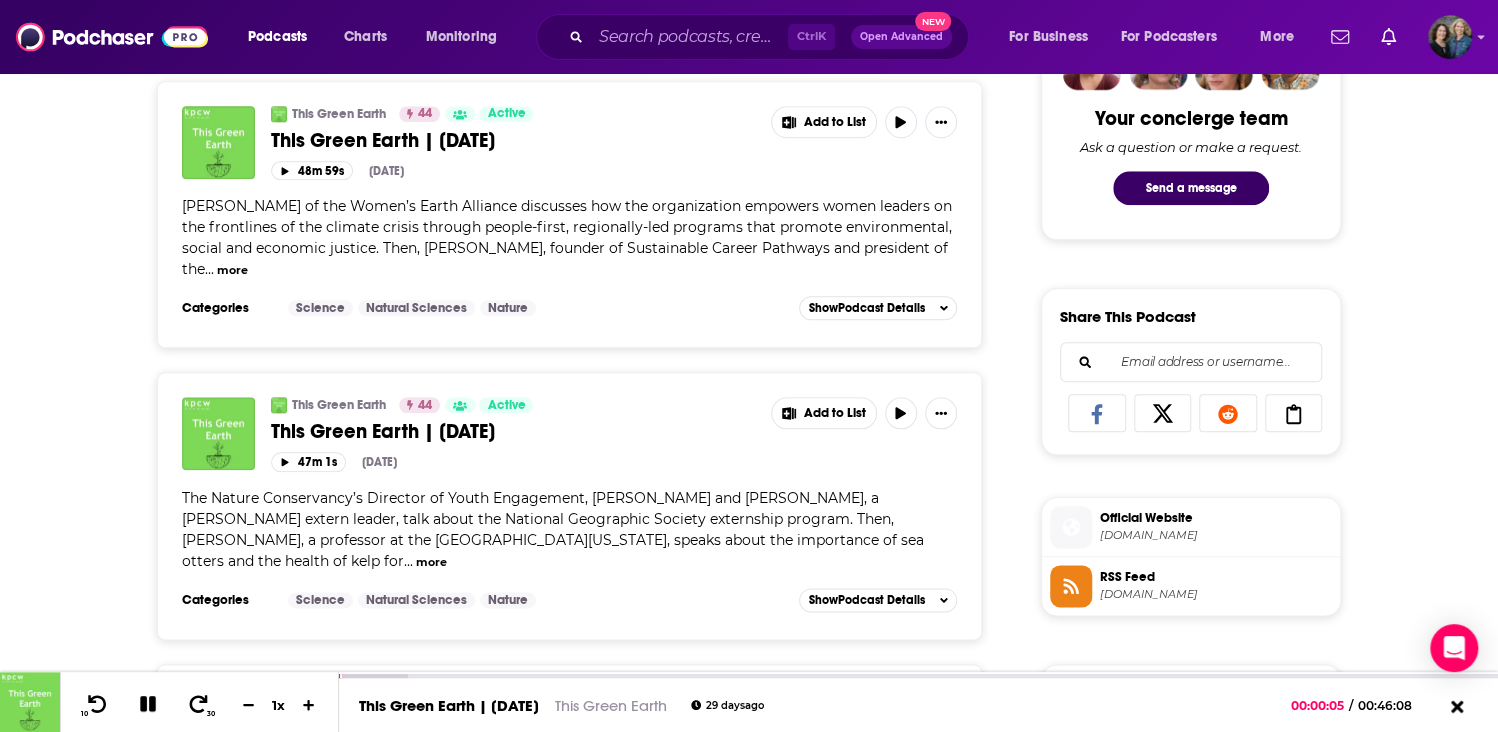 scroll, scrollTop: 800, scrollLeft: 0, axis: vertical 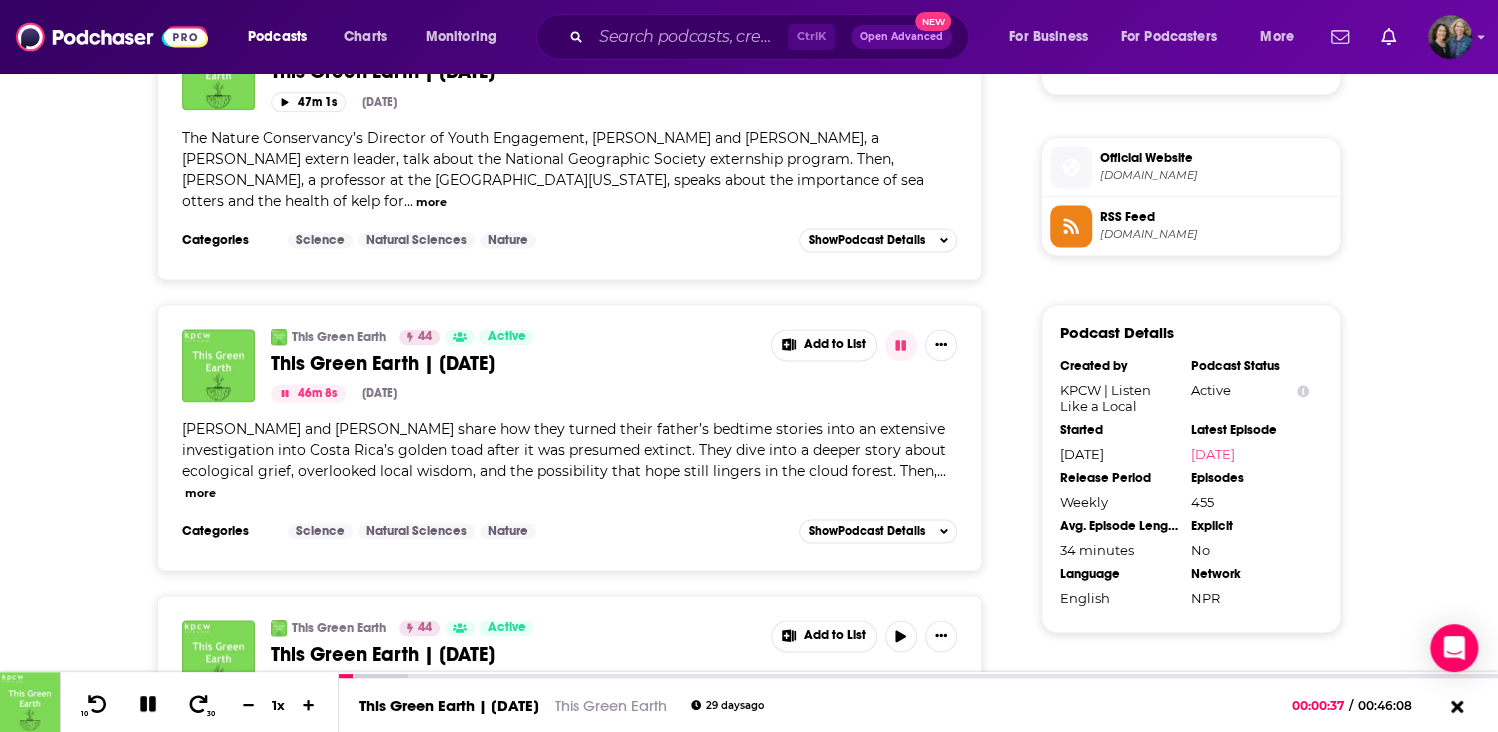 click on "more" at bounding box center (200, 493) 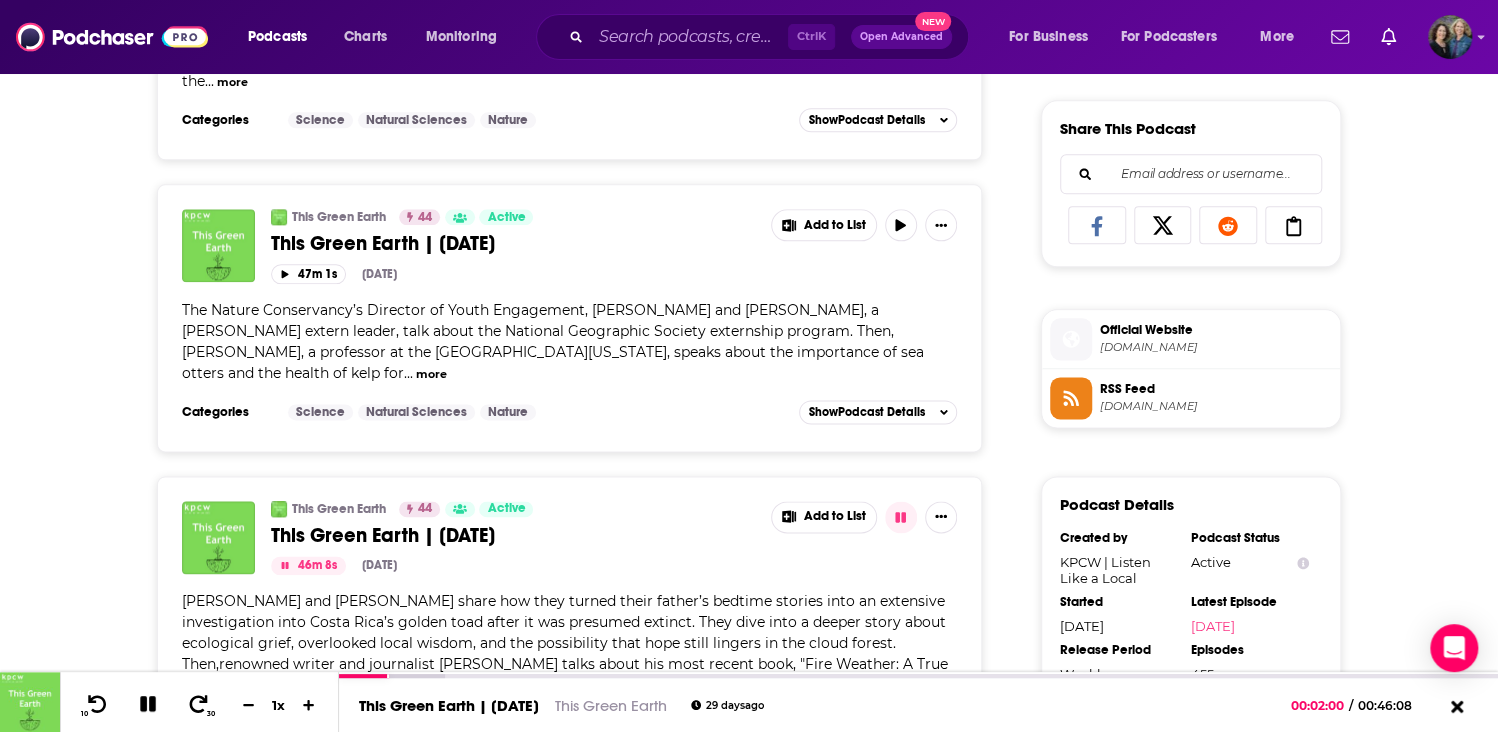 scroll, scrollTop: 1400, scrollLeft: 0, axis: vertical 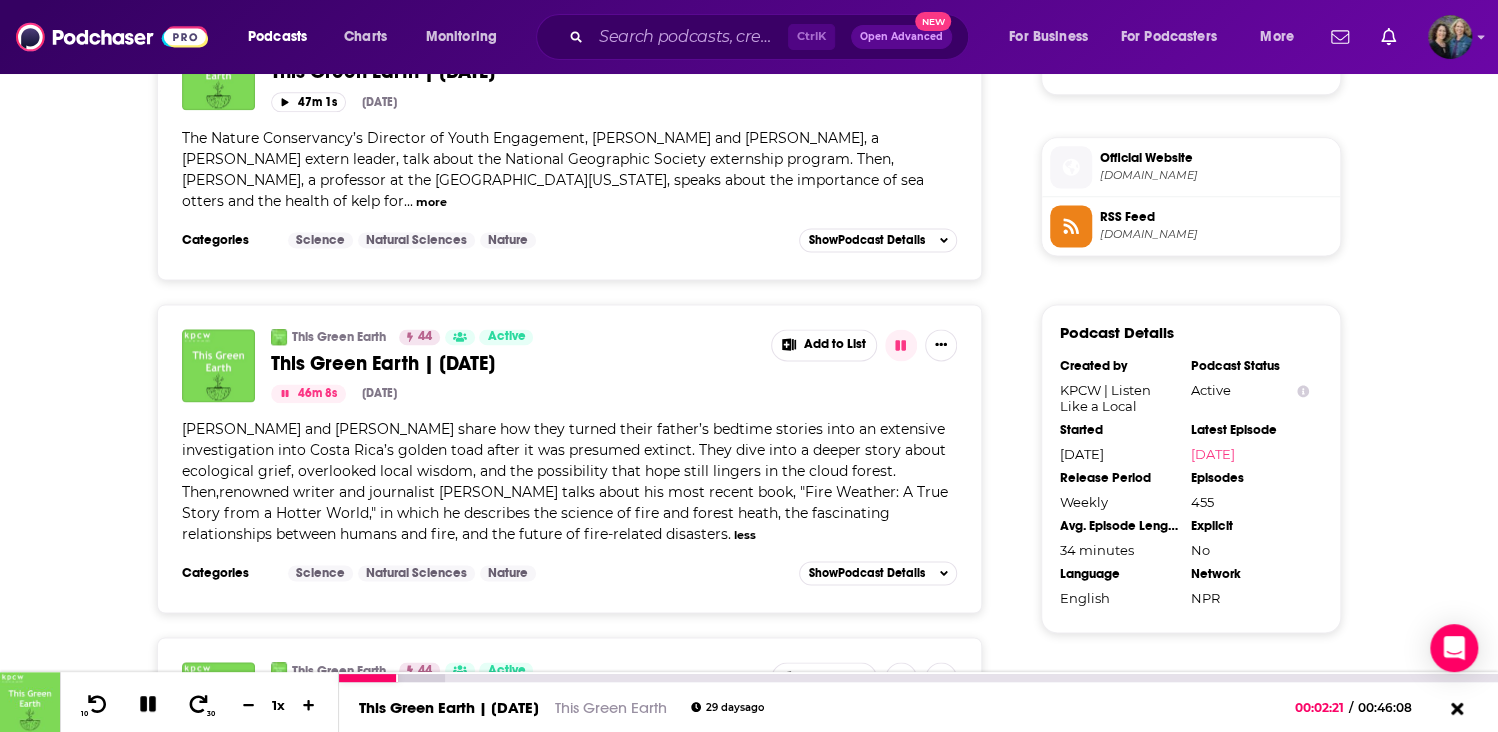 click 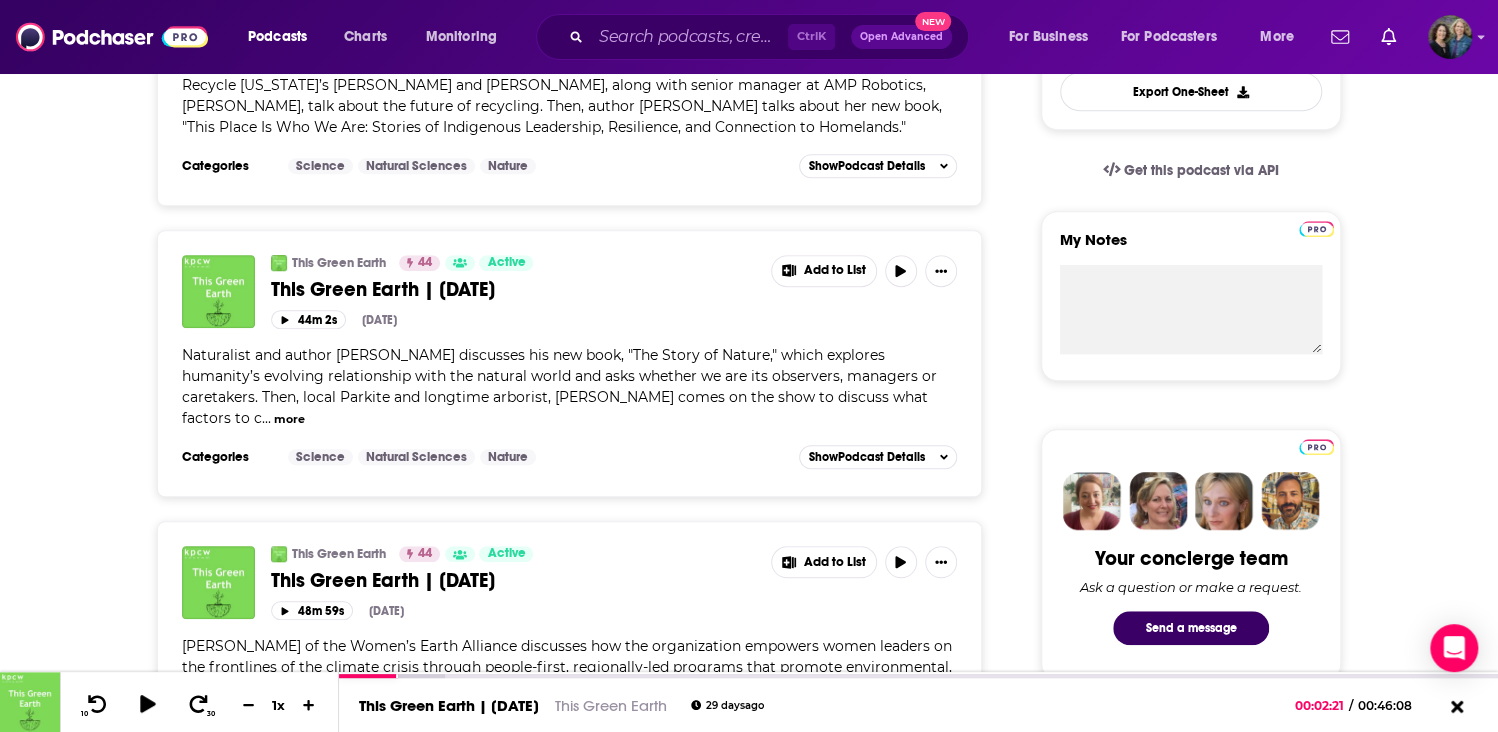 scroll, scrollTop: 0, scrollLeft: 0, axis: both 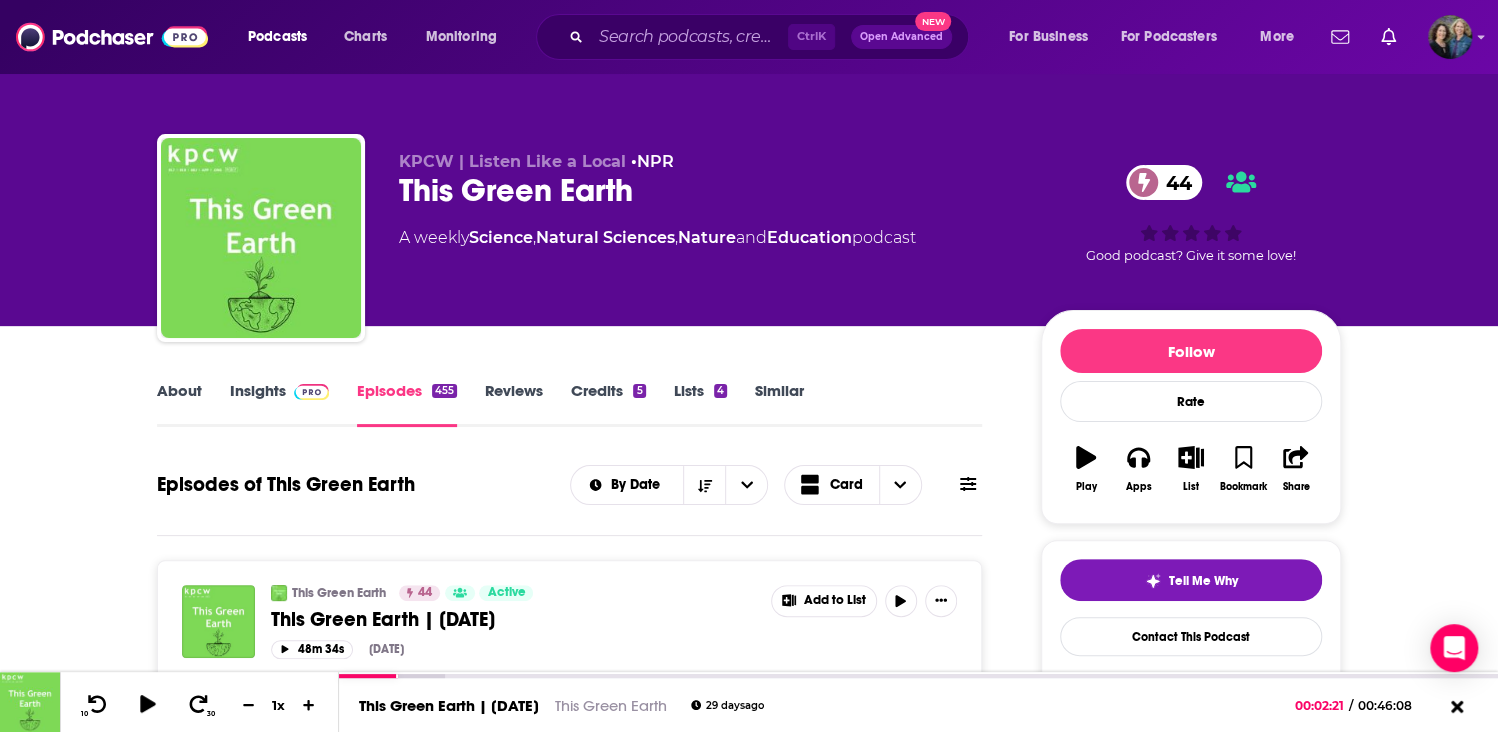 click on "Insights" at bounding box center (279, 404) 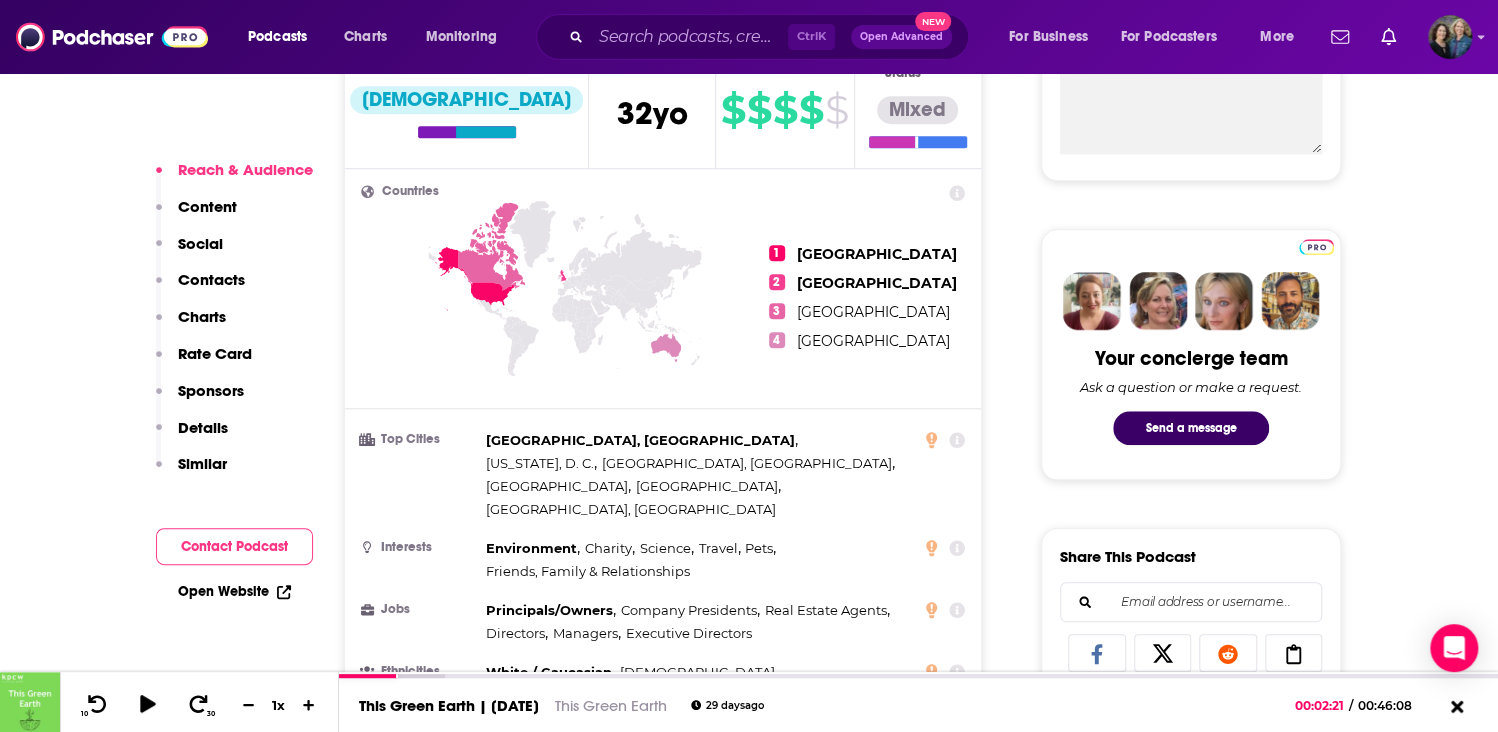 scroll, scrollTop: 1600, scrollLeft: 0, axis: vertical 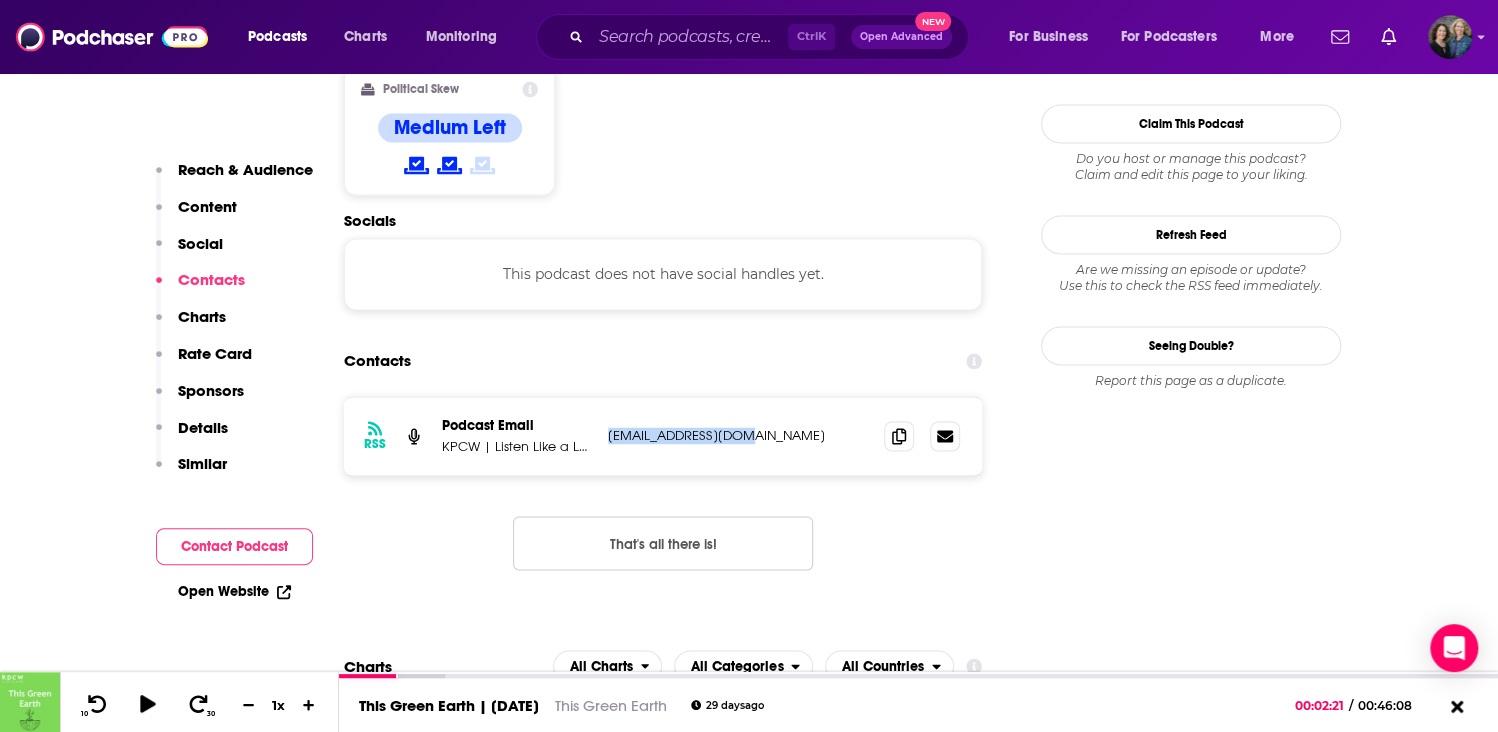 drag, startPoint x: 757, startPoint y: 358, endPoint x: 603, endPoint y: 350, distance: 154.20766 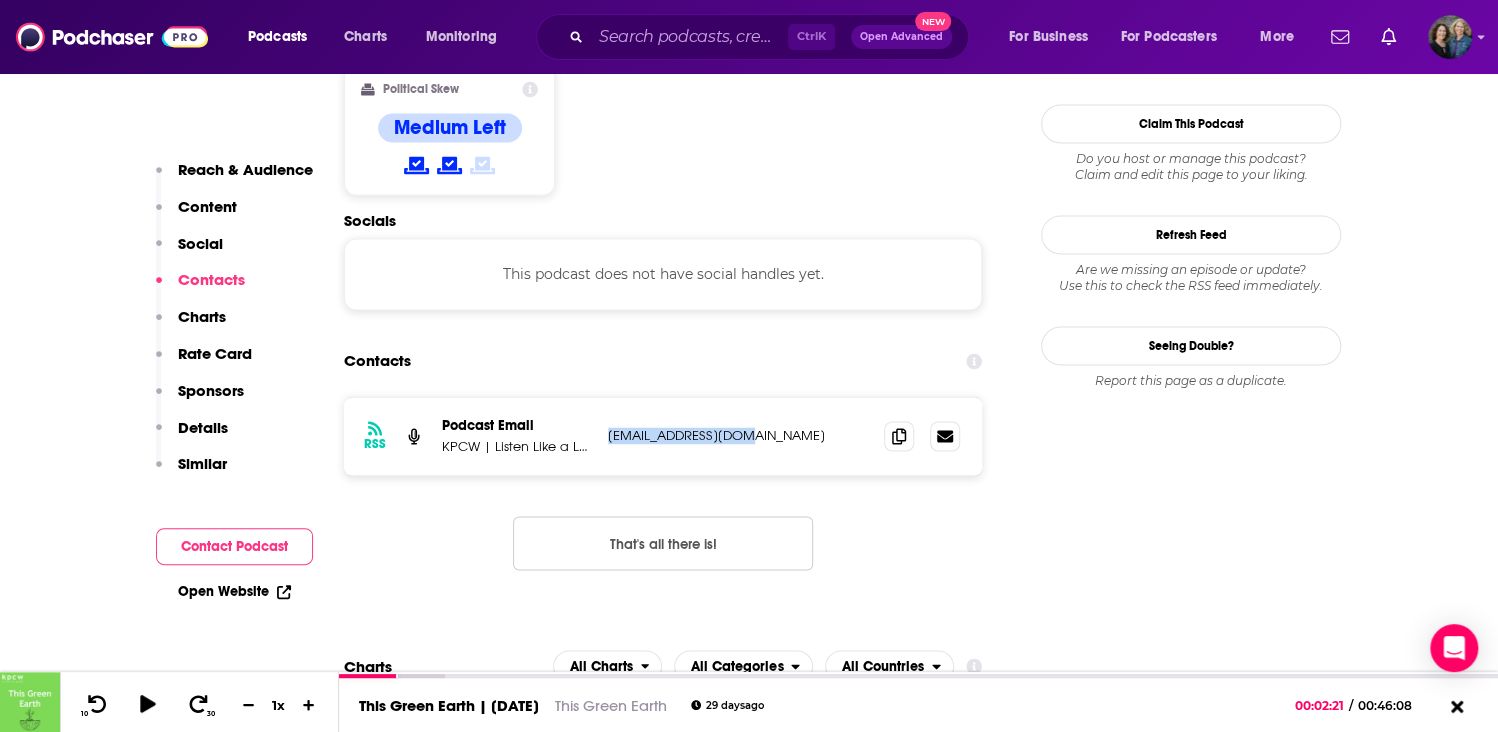 click on "RSS   Podcast Email KPCW | Listen Like a Local [EMAIL_ADDRESS][DOMAIN_NAME] [EMAIL_ADDRESS][DOMAIN_NAME]" at bounding box center (663, 436) 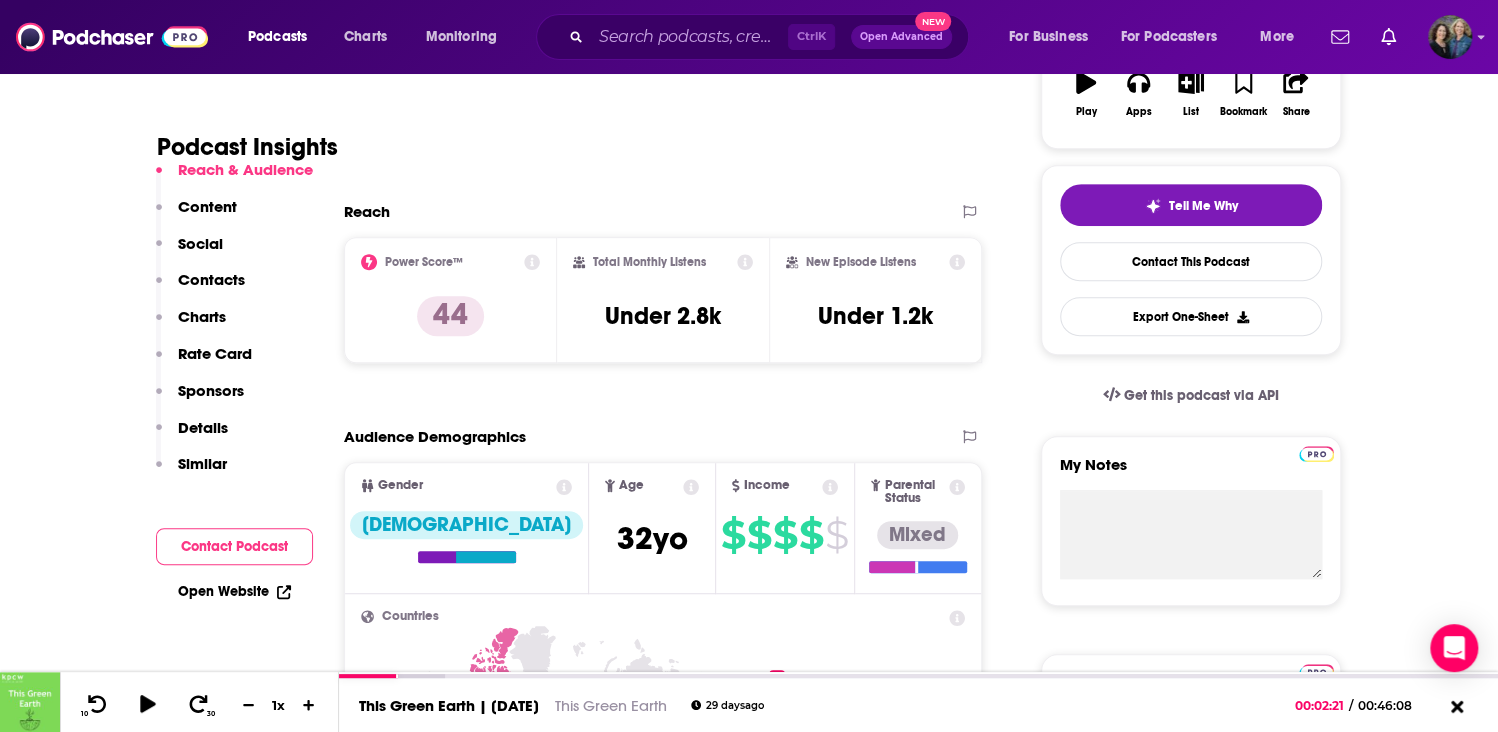 scroll, scrollTop: 0, scrollLeft: 0, axis: both 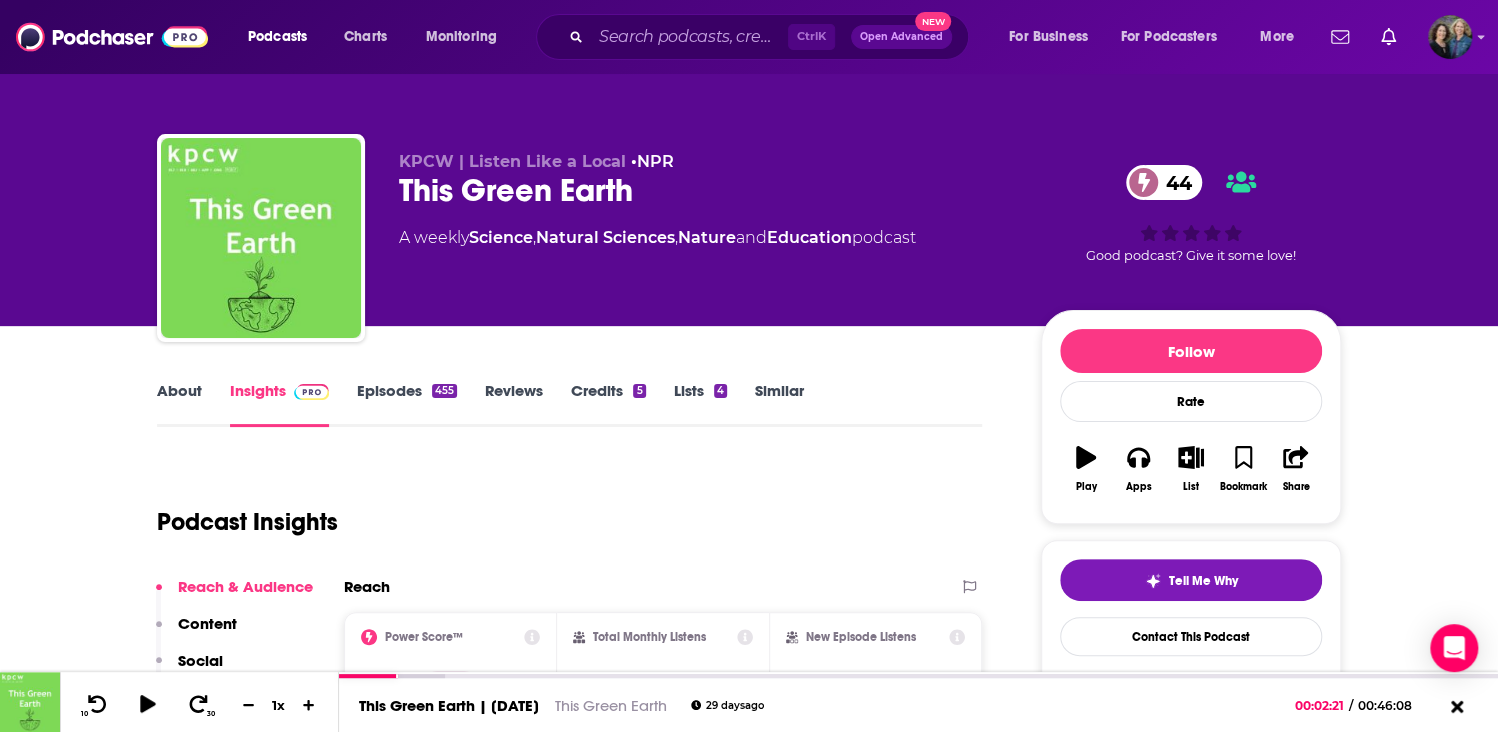 click on "Episodes 455" at bounding box center [407, 404] 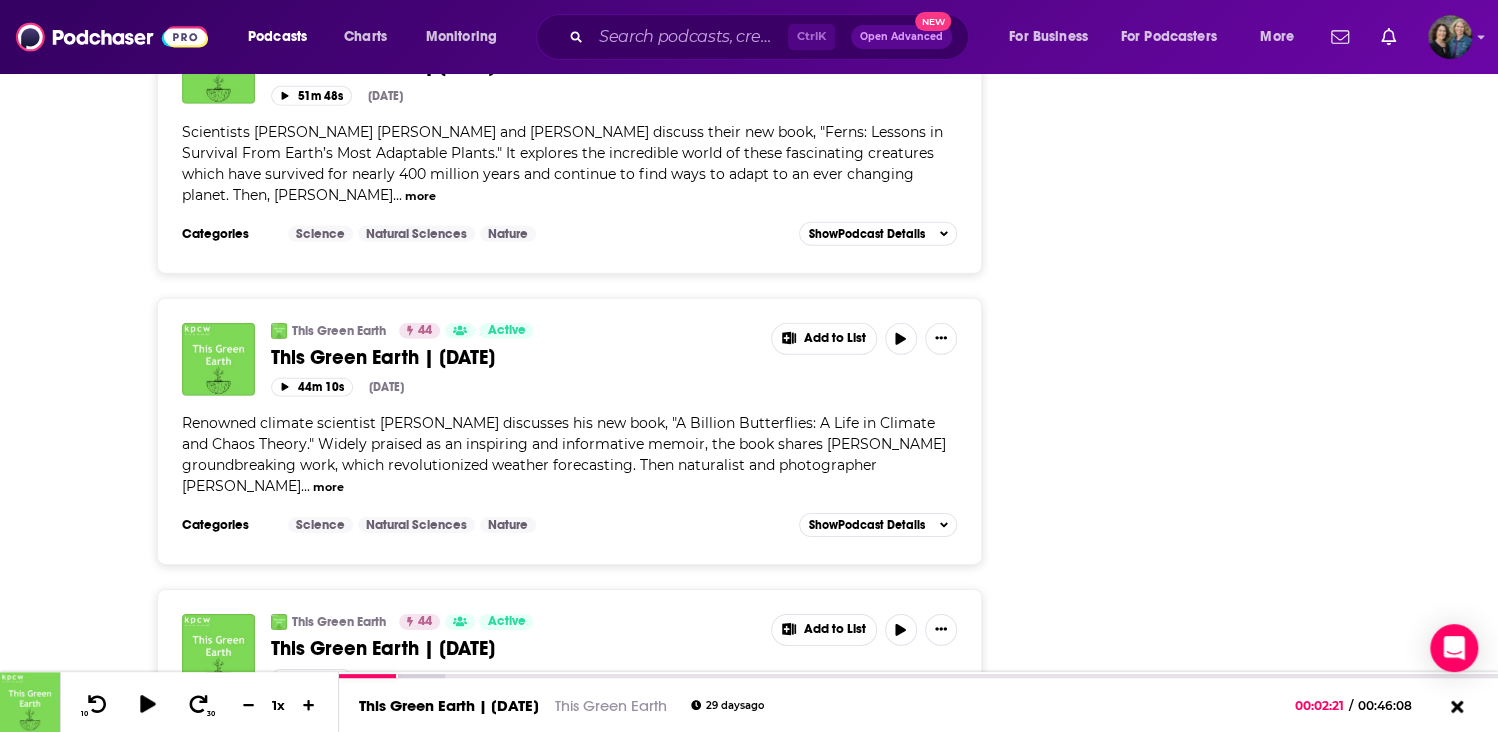scroll, scrollTop: 3200, scrollLeft: 0, axis: vertical 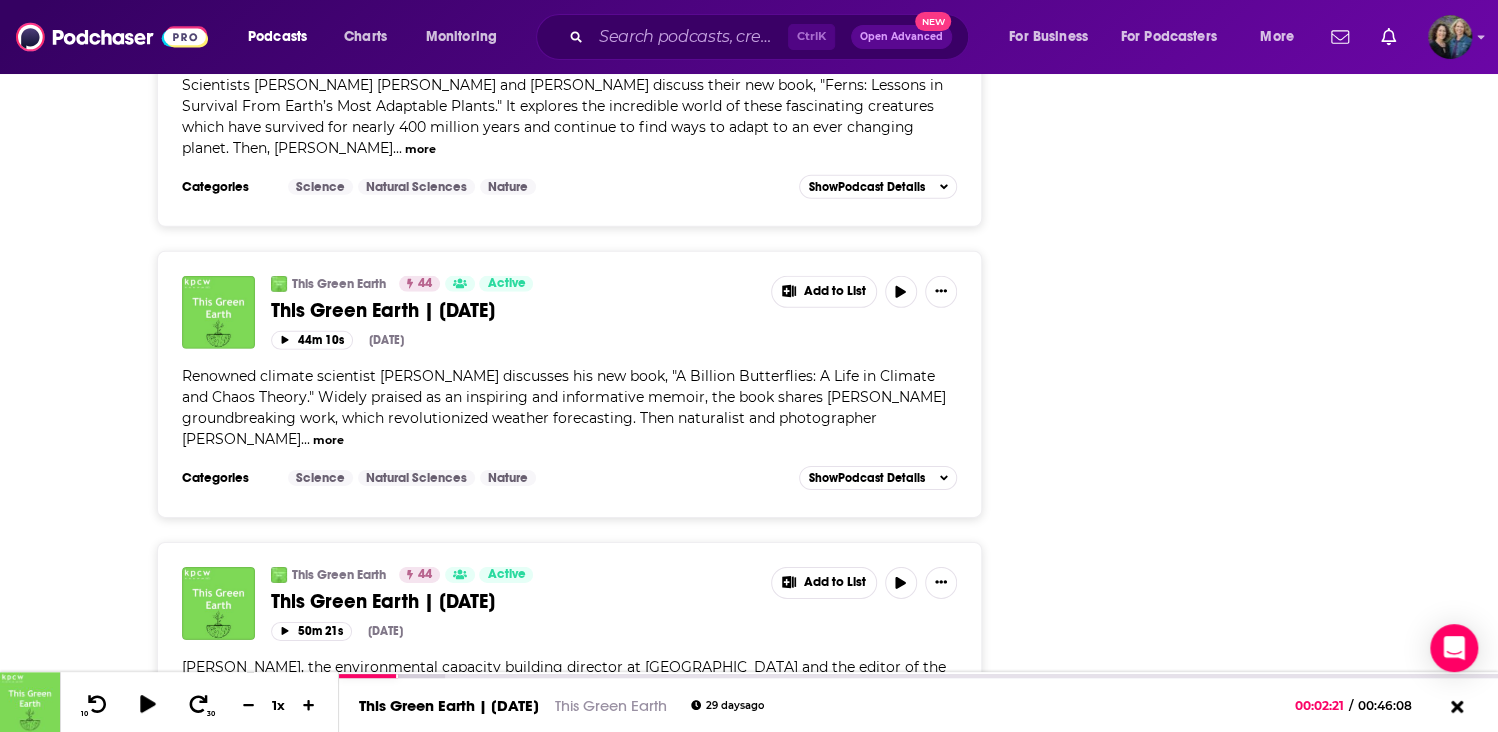 click on "more" at bounding box center (473, 731) 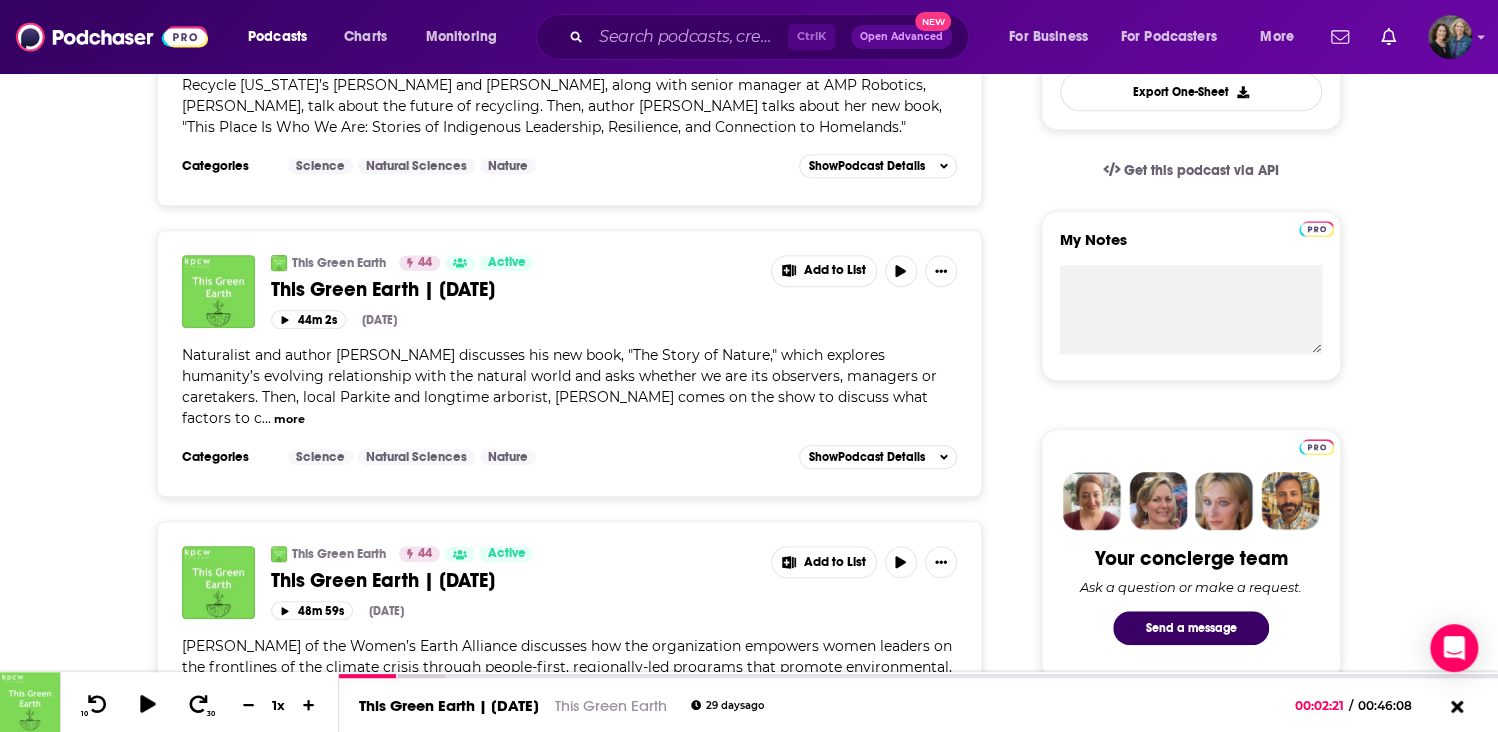 scroll, scrollTop: 0, scrollLeft: 0, axis: both 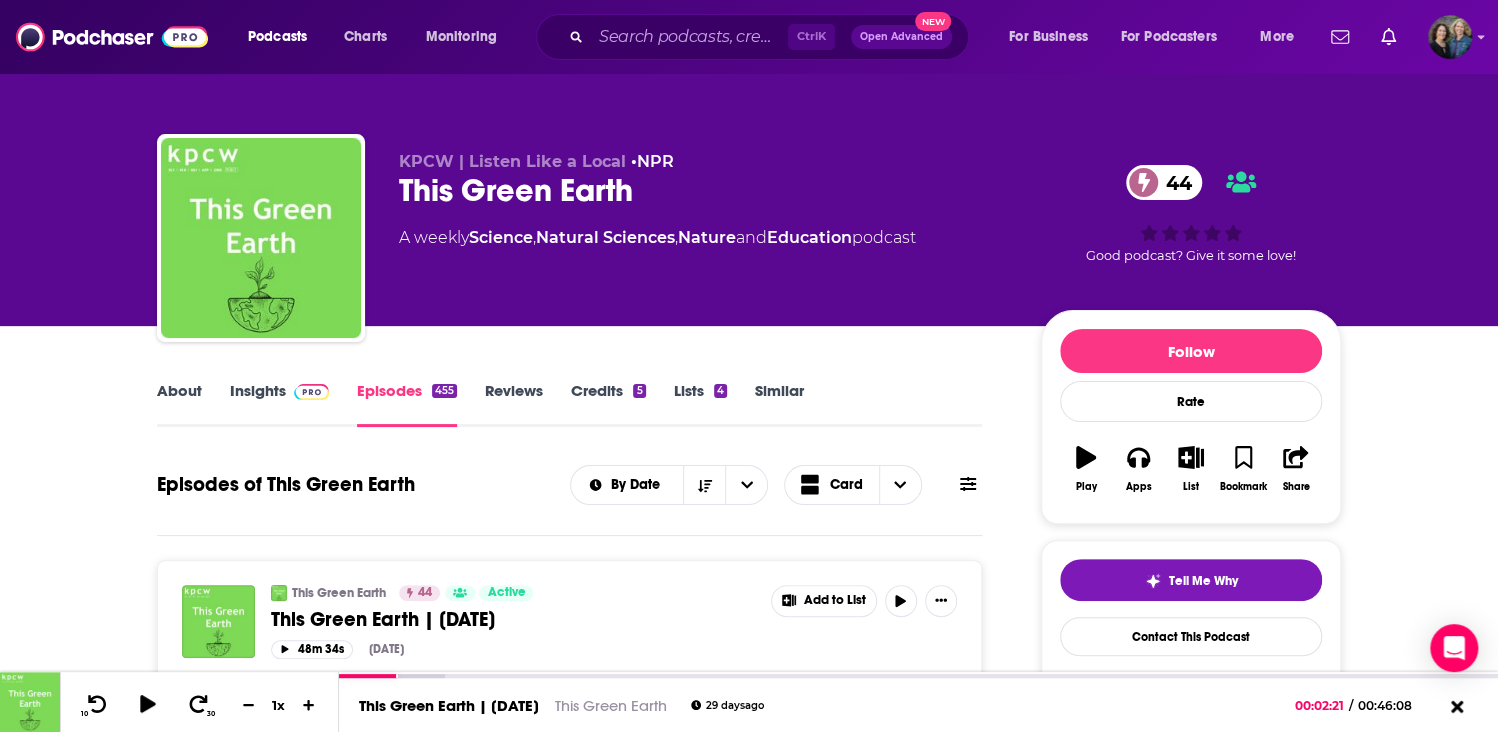 click on "About" at bounding box center (179, 404) 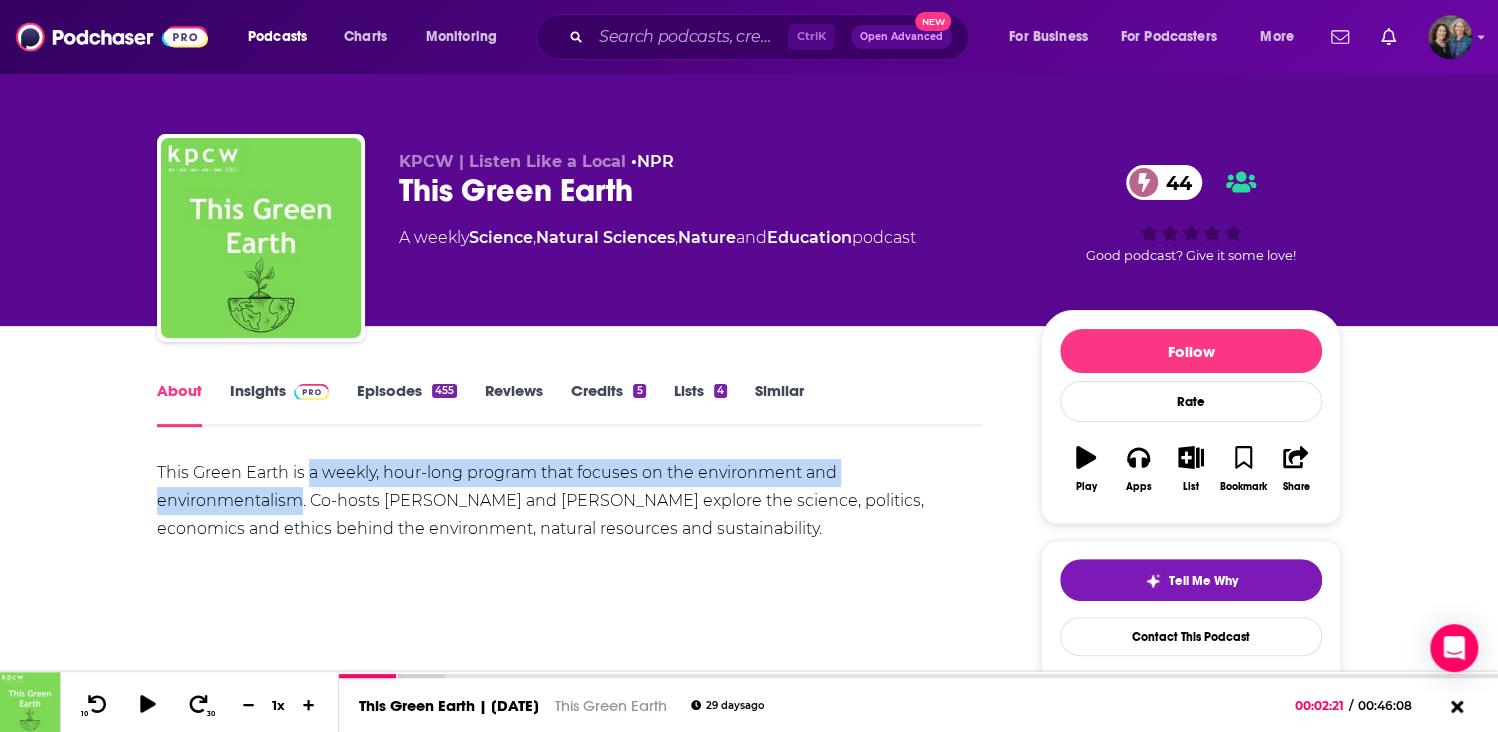 drag, startPoint x: 307, startPoint y: 468, endPoint x: 302, endPoint y: 502, distance: 34.36568 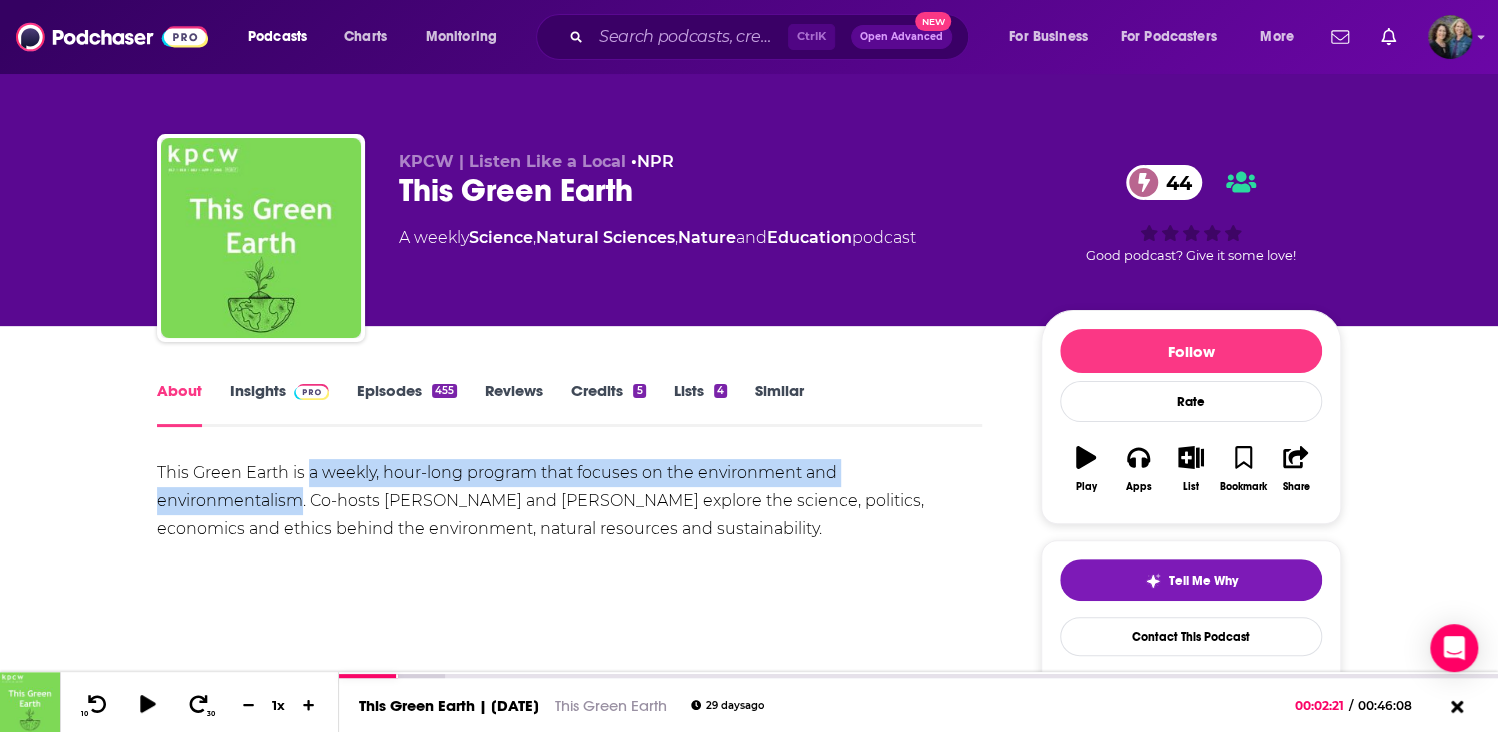 click on "This Green Earth is a weekly, hour-long program that focuses on the environment and environmentalism. Co-hosts [PERSON_NAME] and [PERSON_NAME] explore the science, politics, economics and ethics behind the environment, natural resources and sustainability." at bounding box center (569, 501) 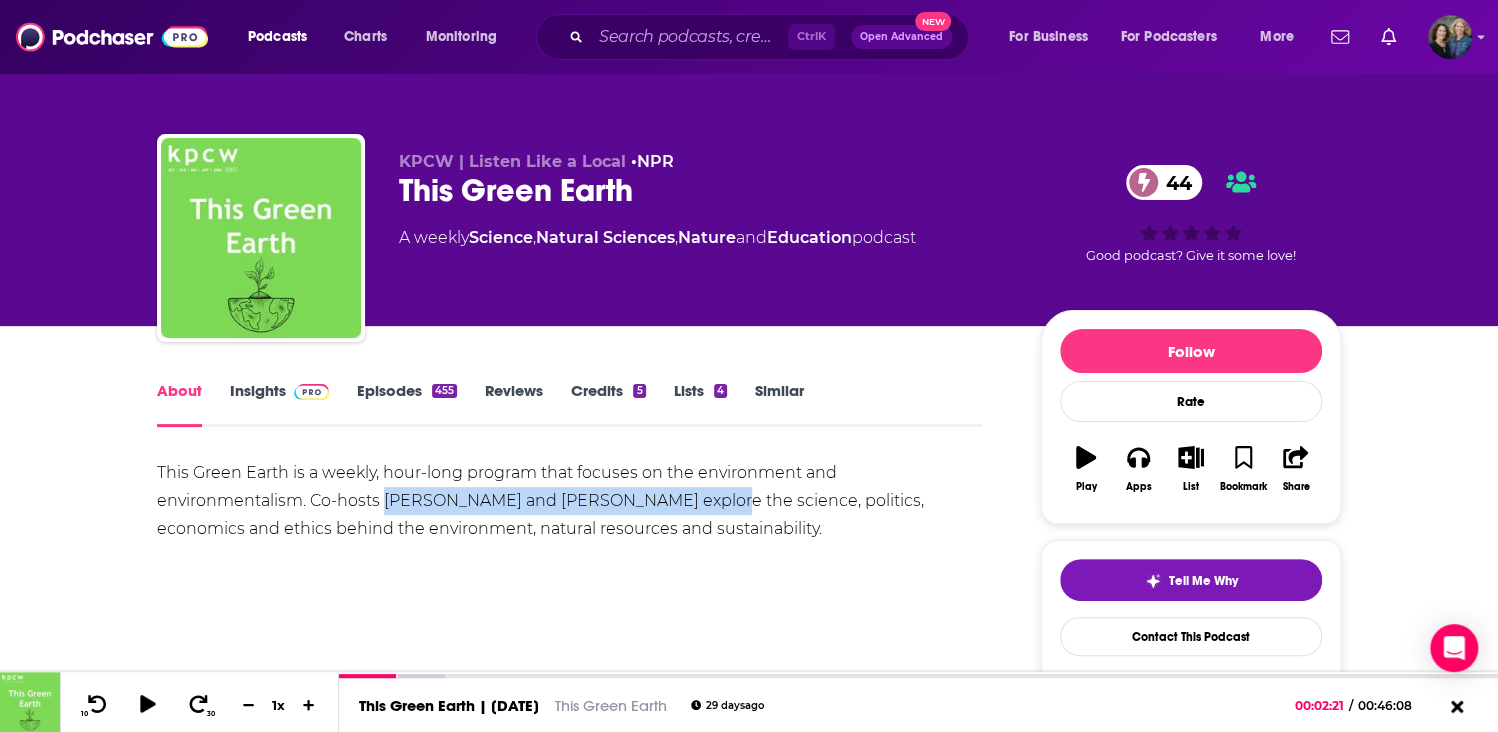 drag, startPoint x: 382, startPoint y: 504, endPoint x: 688, endPoint y: 507, distance: 306.0147 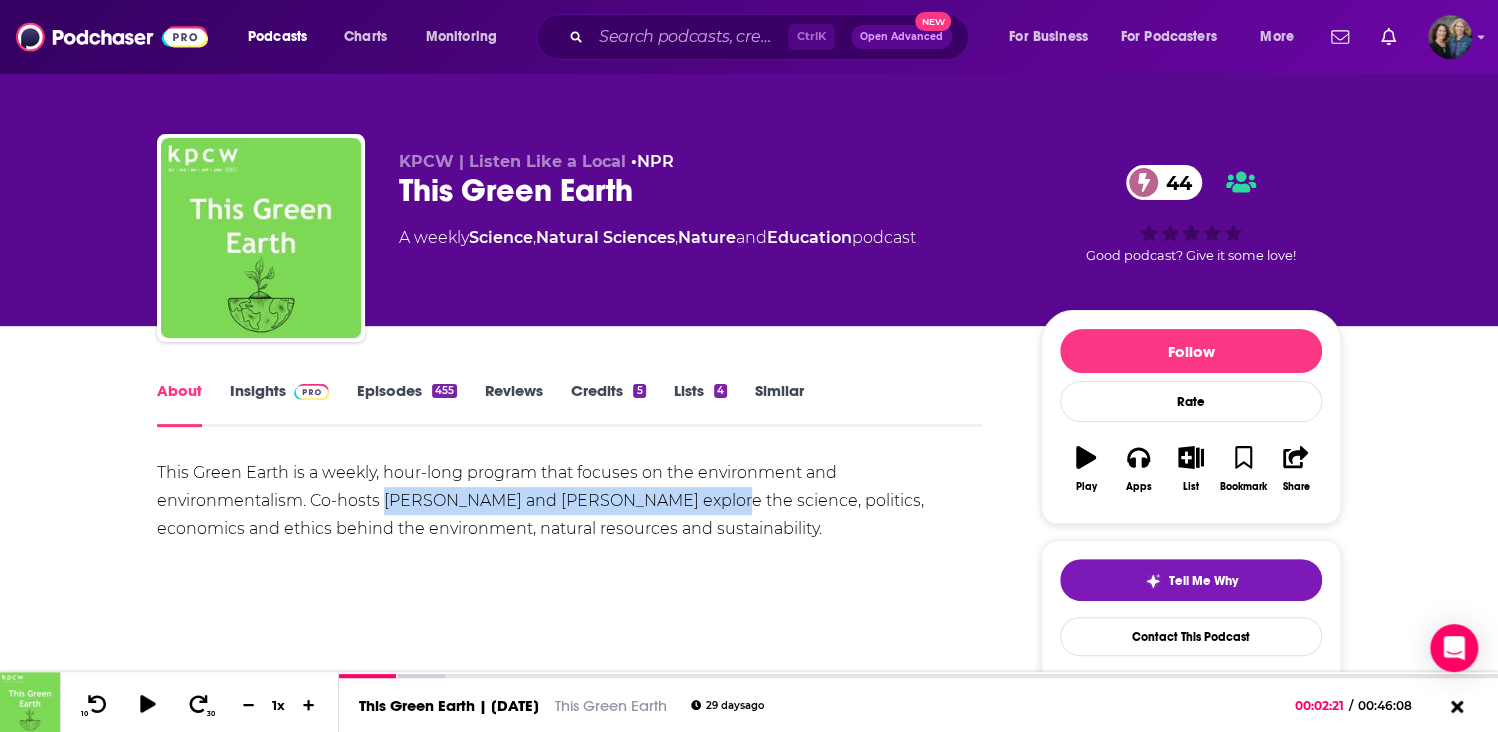click on "This Green Earth is a weekly, hour-long program that focuses on the environment and environmentalism. Co-hosts [PERSON_NAME] and [PERSON_NAME] explore the science, politics, economics and ethics behind the environment, natural resources and sustainability." at bounding box center [569, 501] 